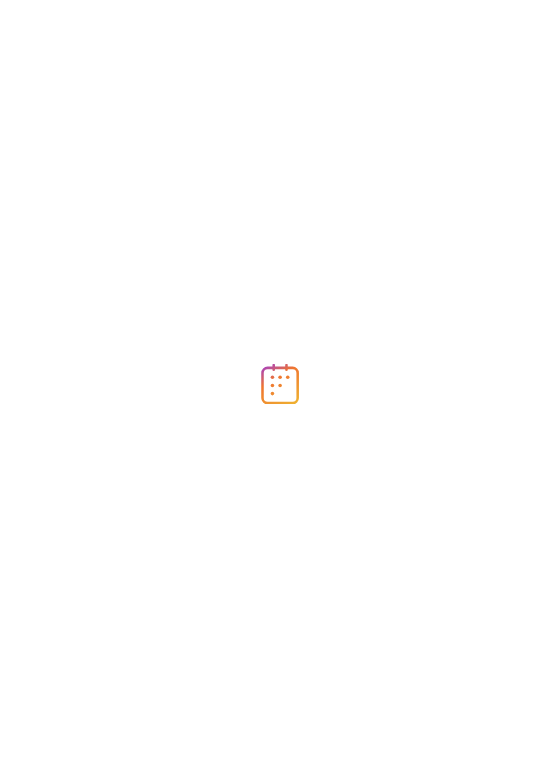 scroll, scrollTop: 0, scrollLeft: 0, axis: both 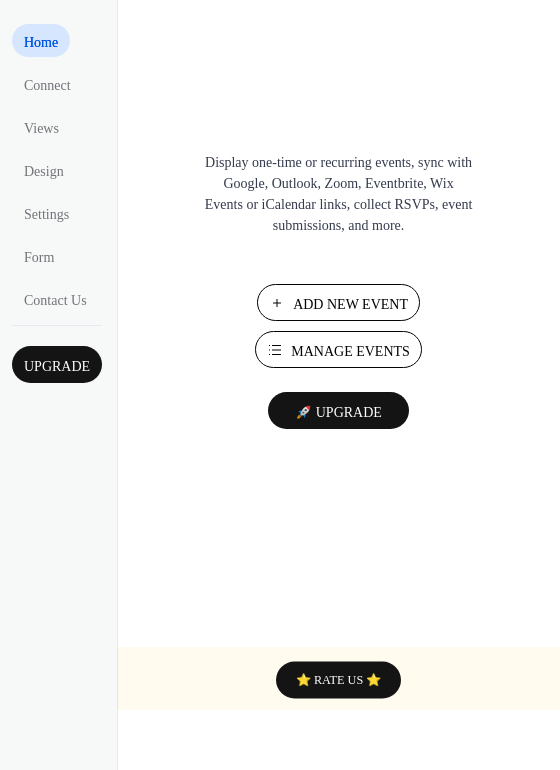 click on "Manage Events" at bounding box center [350, 351] 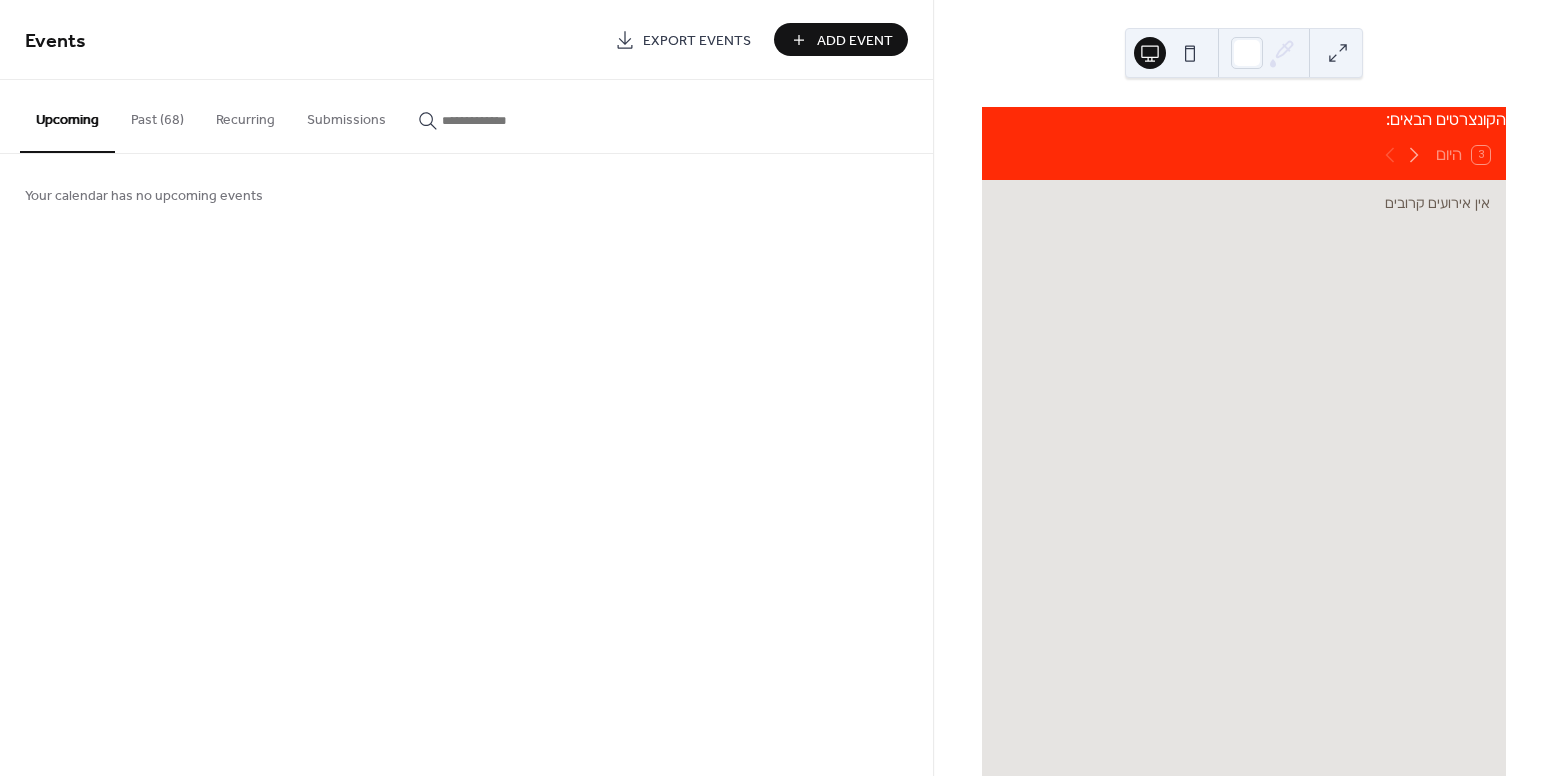 scroll, scrollTop: 0, scrollLeft: 0, axis: both 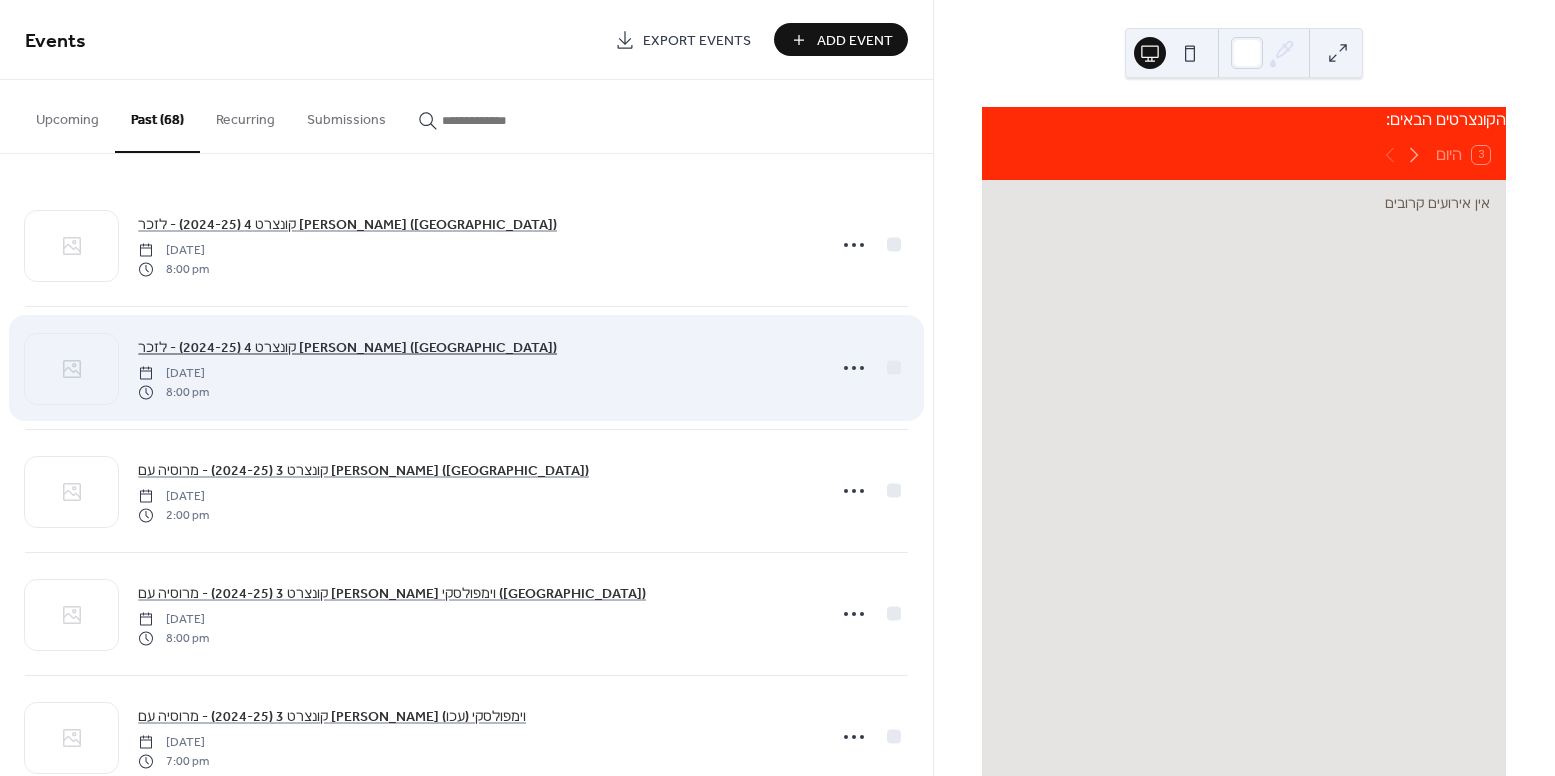 click on "קונצרט 4 (2024-25) - לזכר [PERSON_NAME] ([GEOGRAPHIC_DATA])" at bounding box center (347, 348) 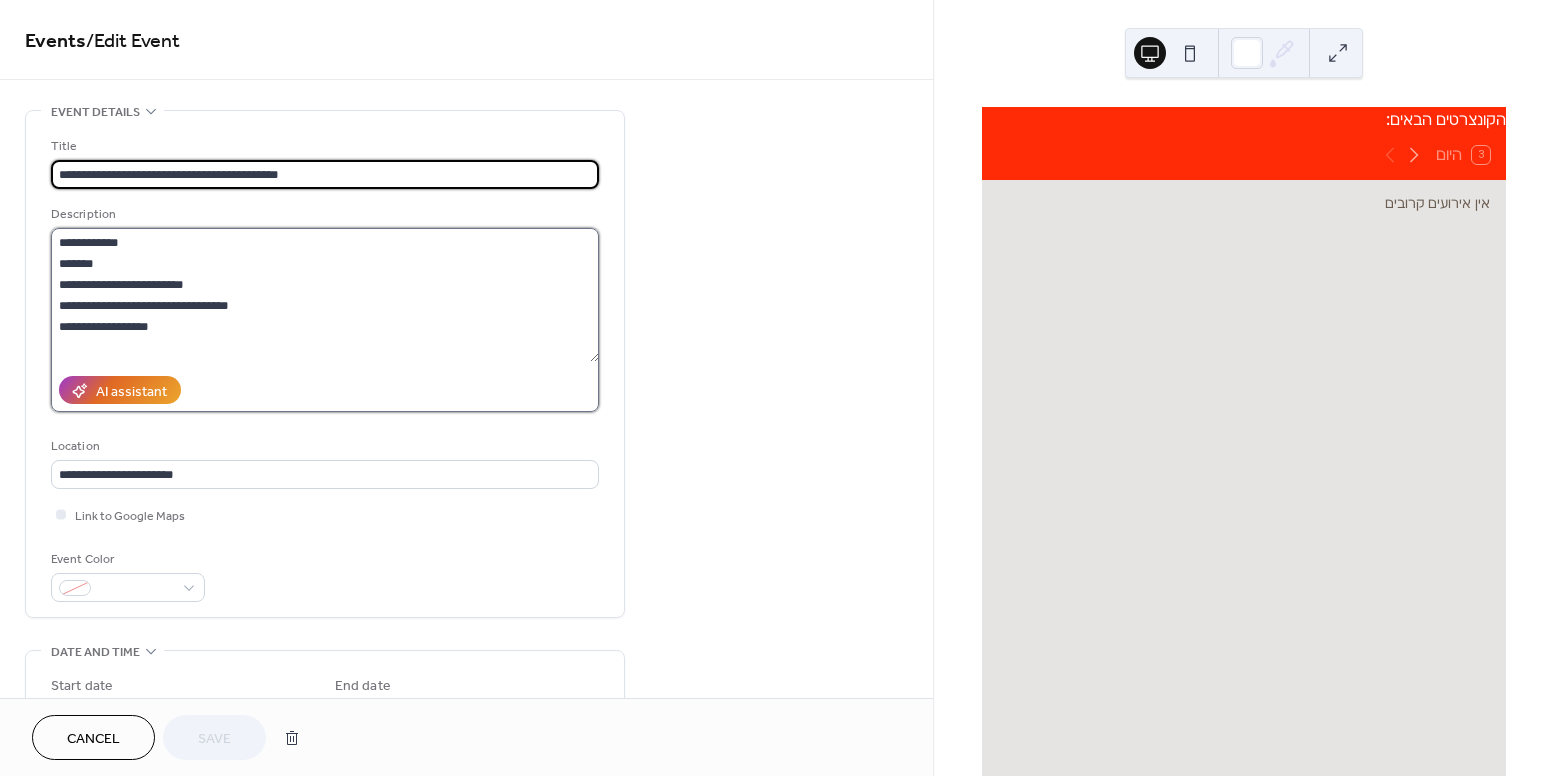 click on "**********" at bounding box center (325, 295) 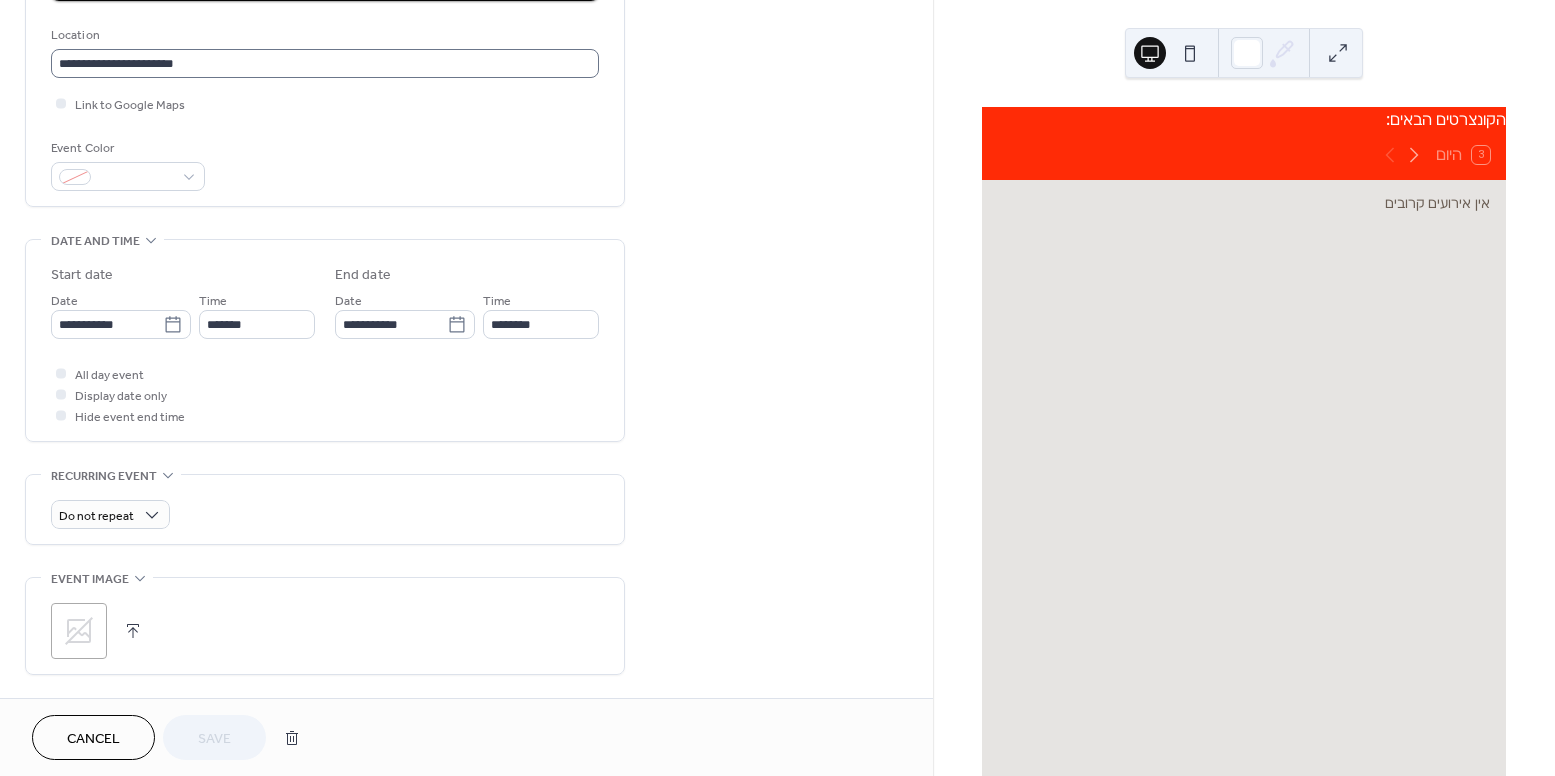 scroll, scrollTop: 431, scrollLeft: 0, axis: vertical 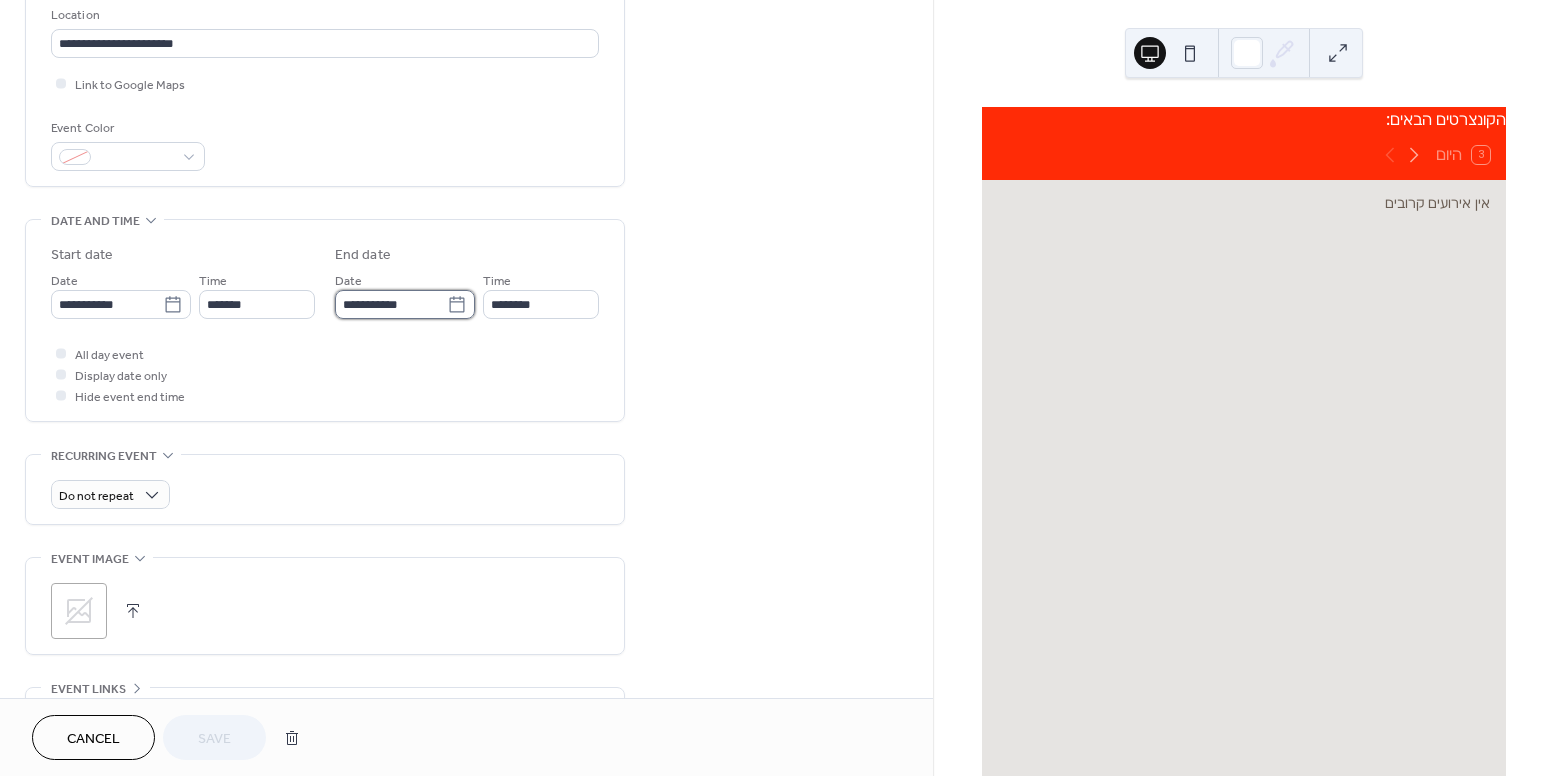 click on "**********" at bounding box center [391, 304] 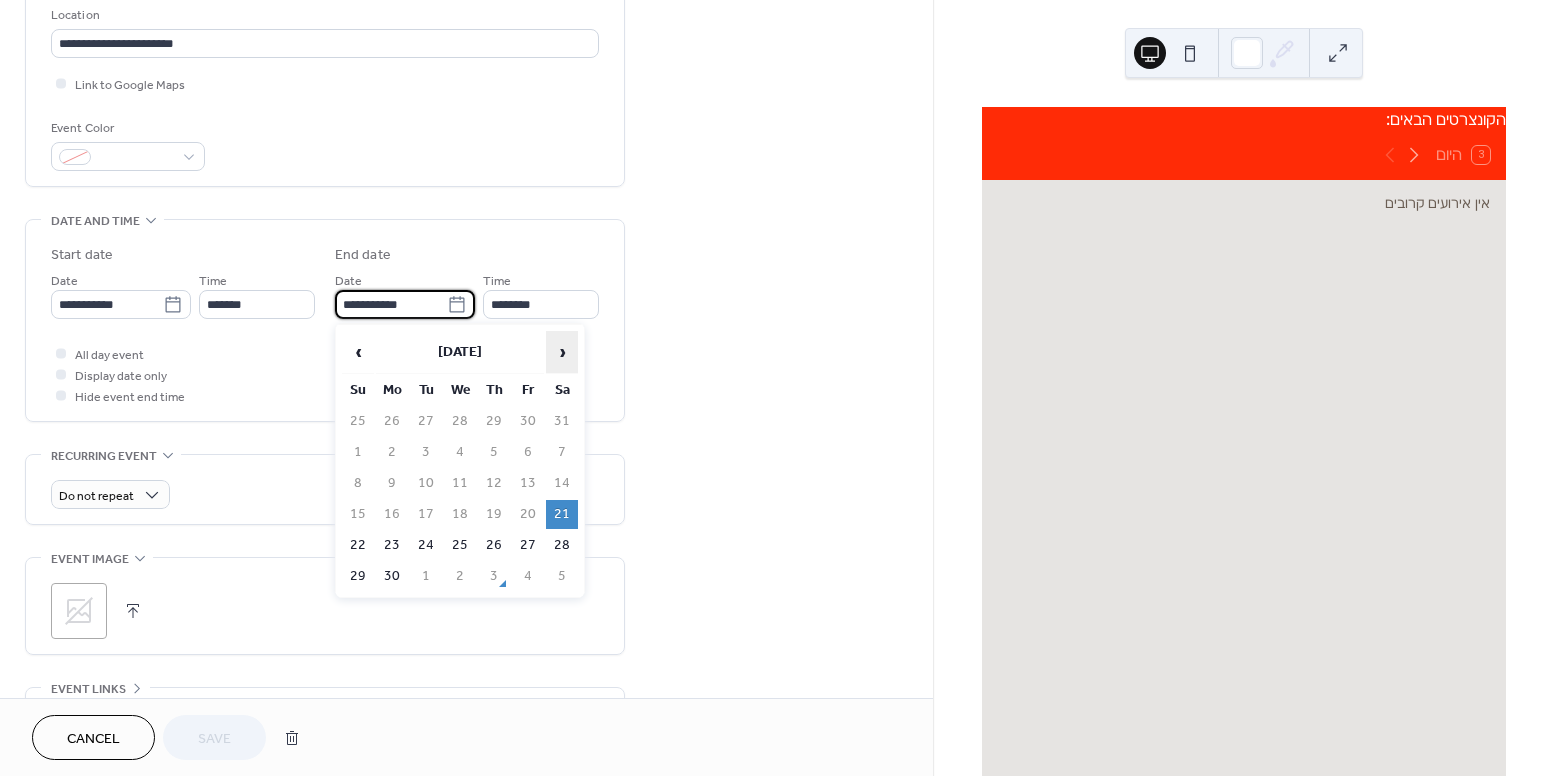 click on "›" at bounding box center [562, 352] 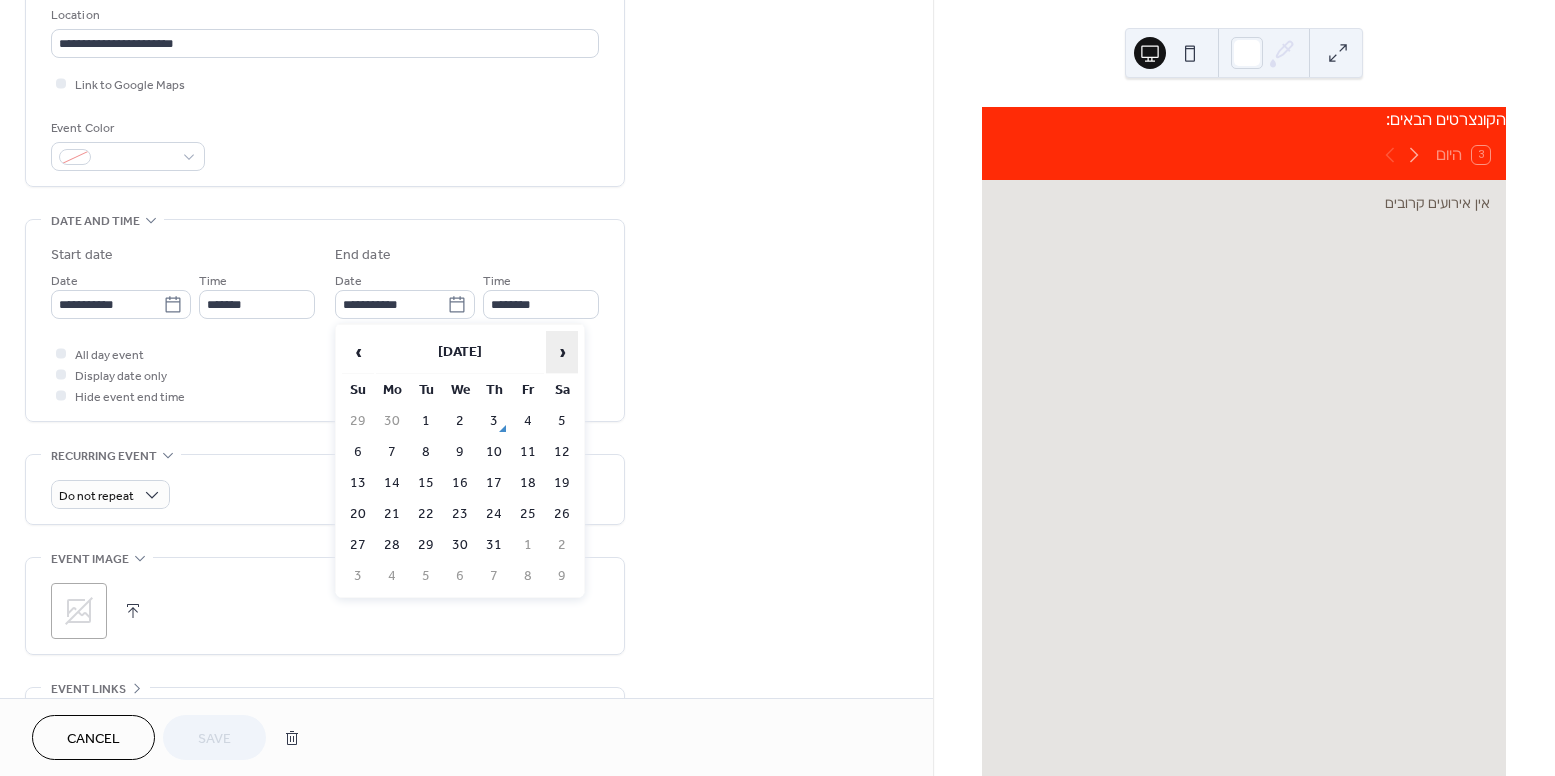 click on "›" at bounding box center [562, 352] 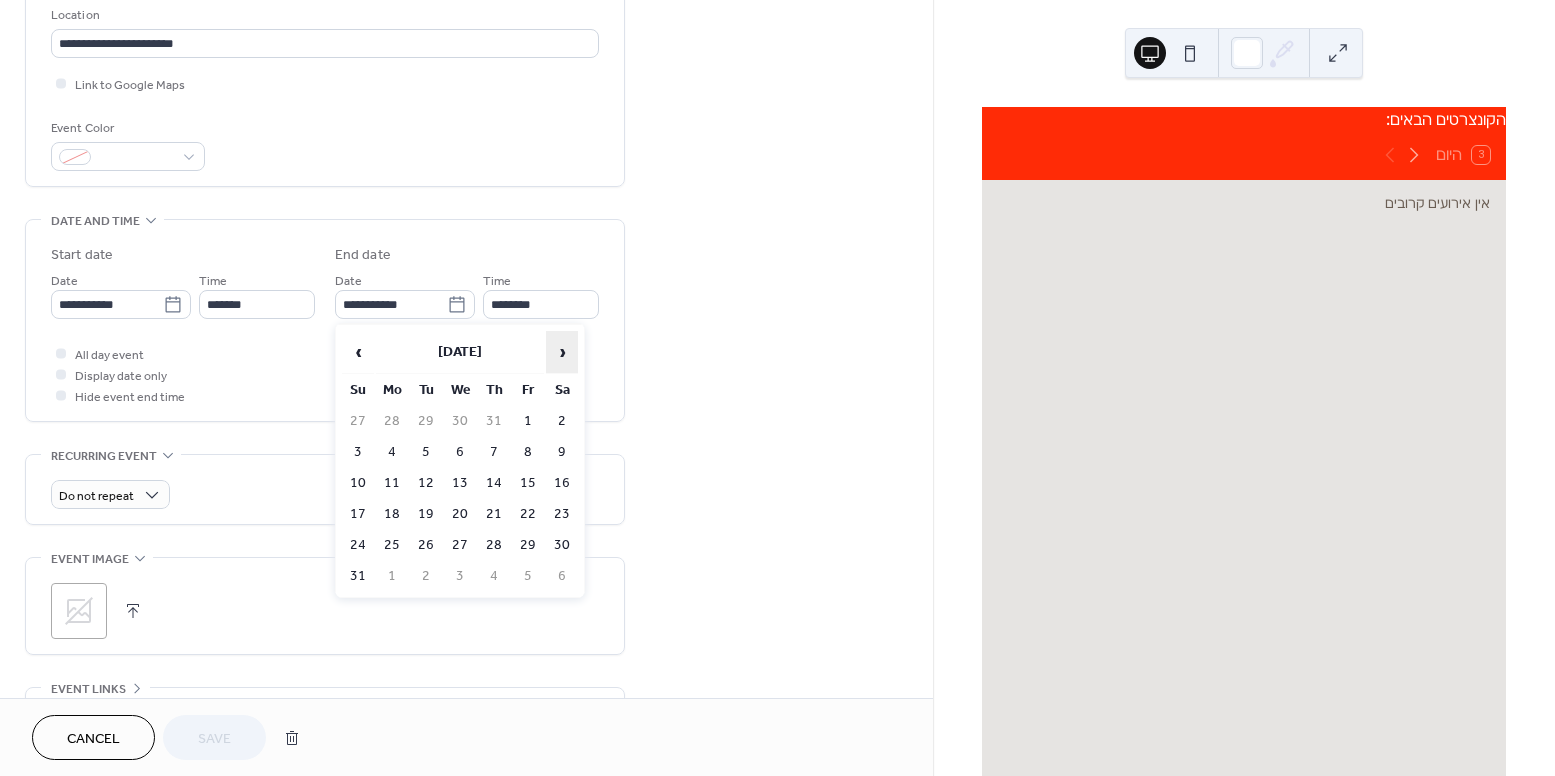 click on "›" at bounding box center [562, 352] 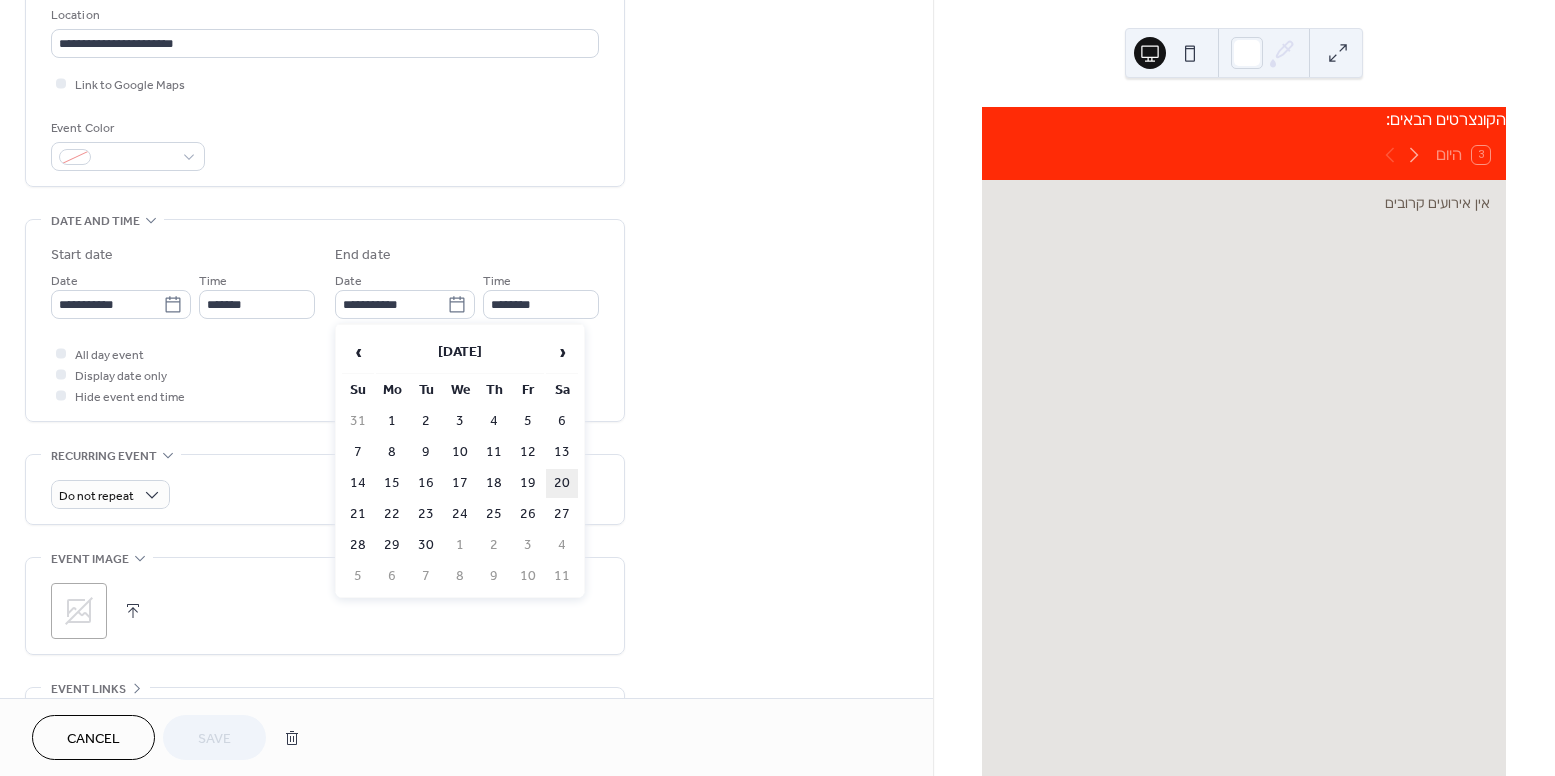 click on "20" at bounding box center (562, 483) 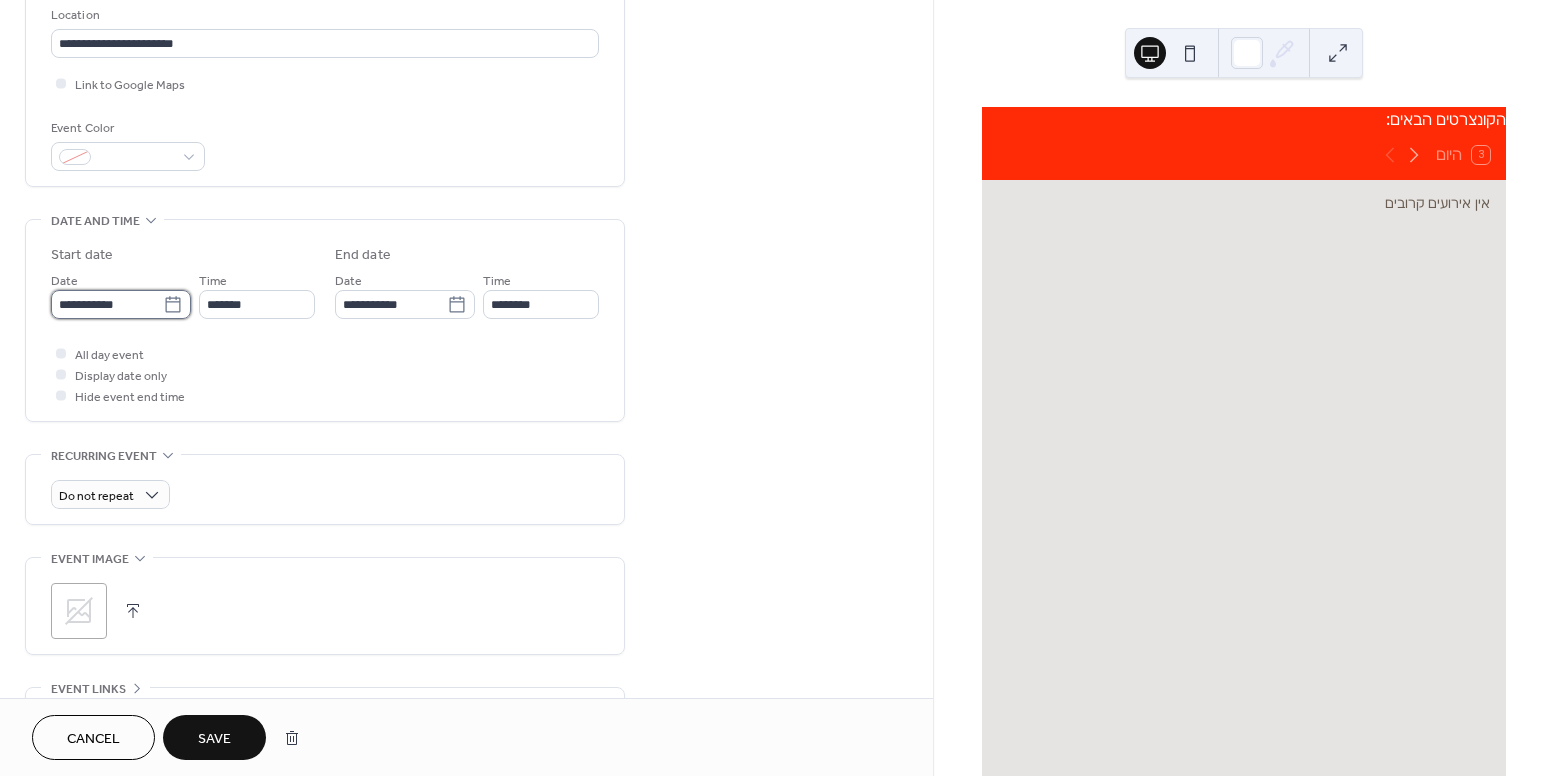 click on "**********" at bounding box center (107, 304) 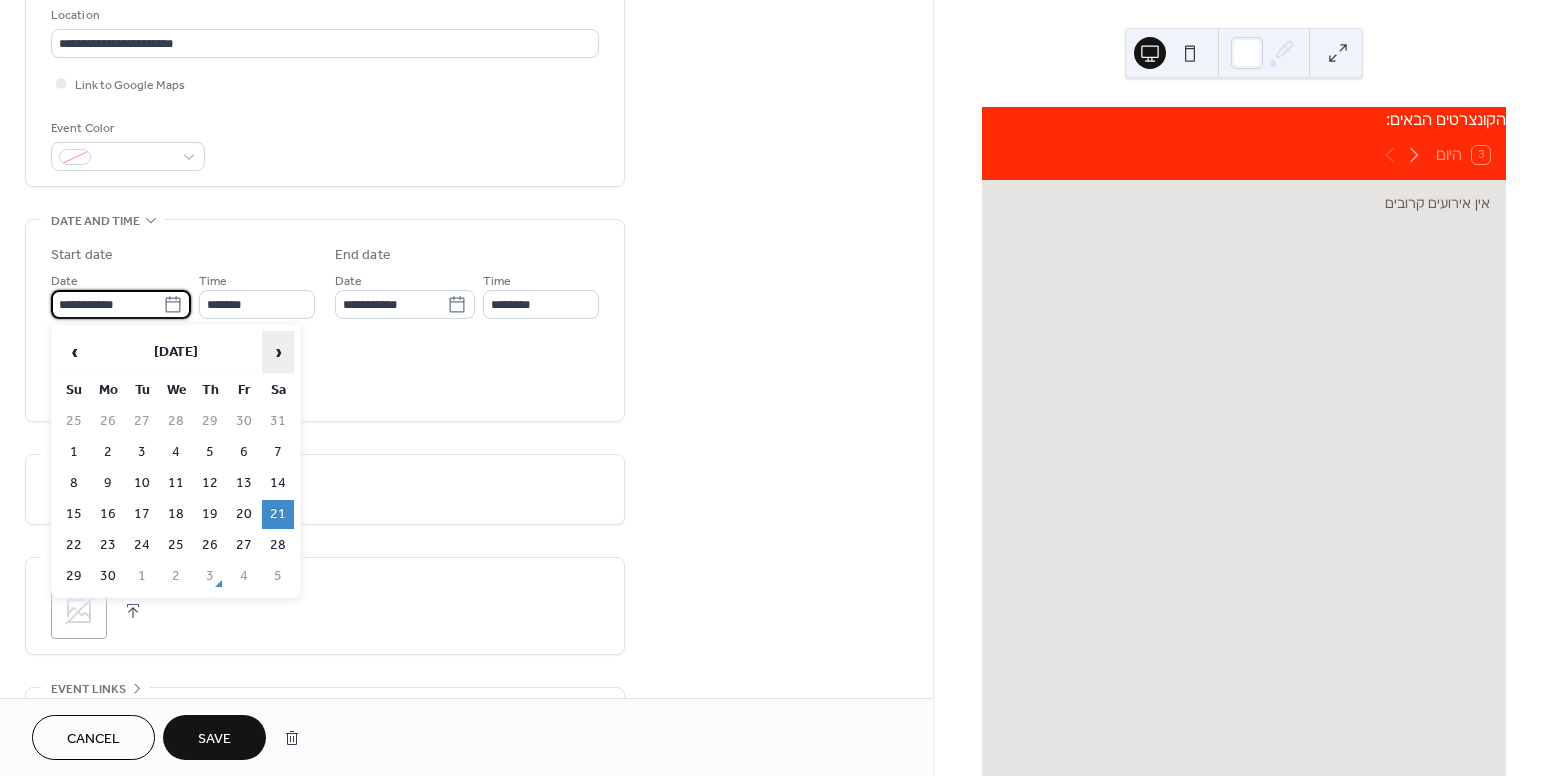 click on "›" at bounding box center [278, 352] 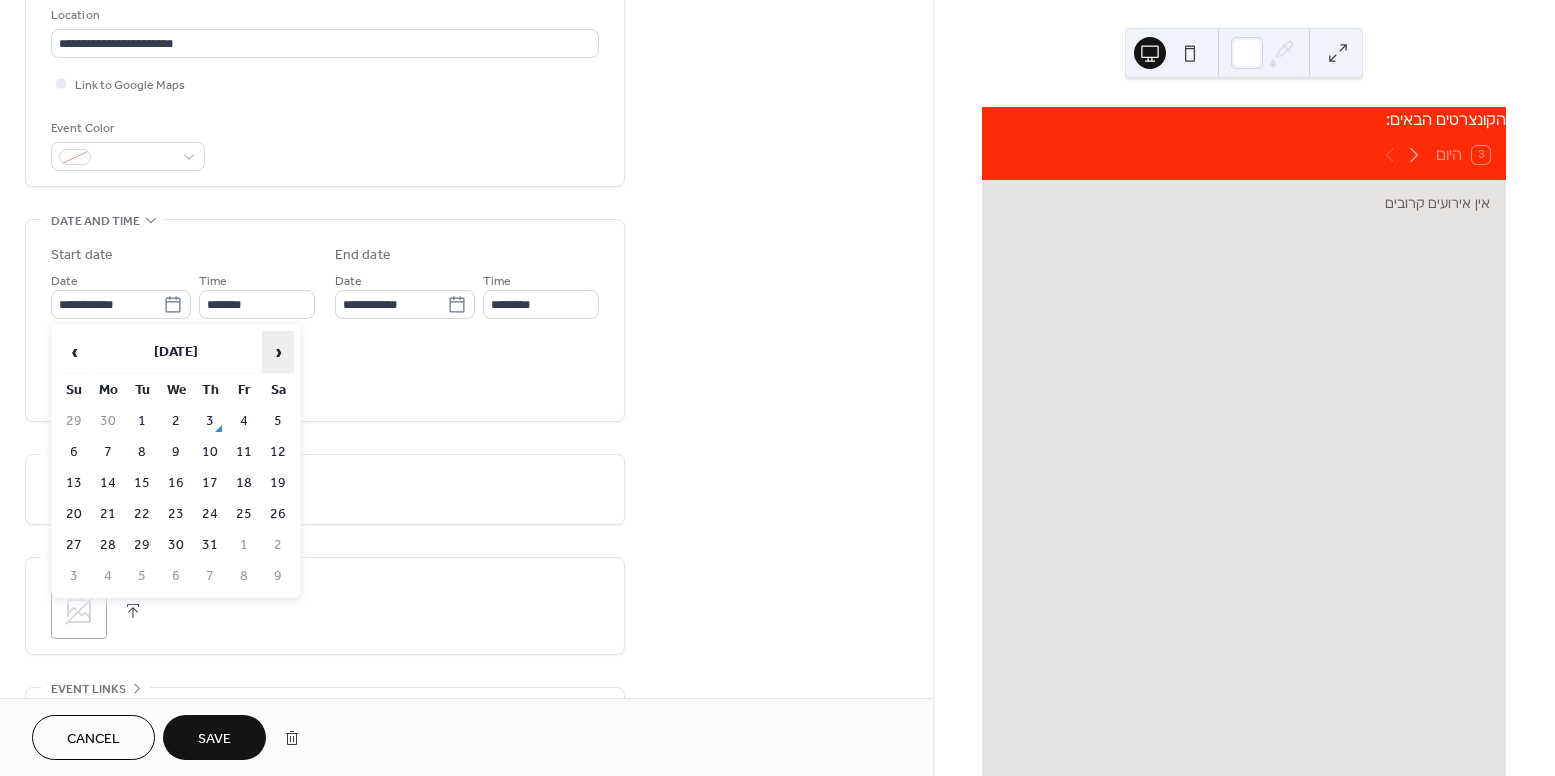 click on "›" at bounding box center [278, 352] 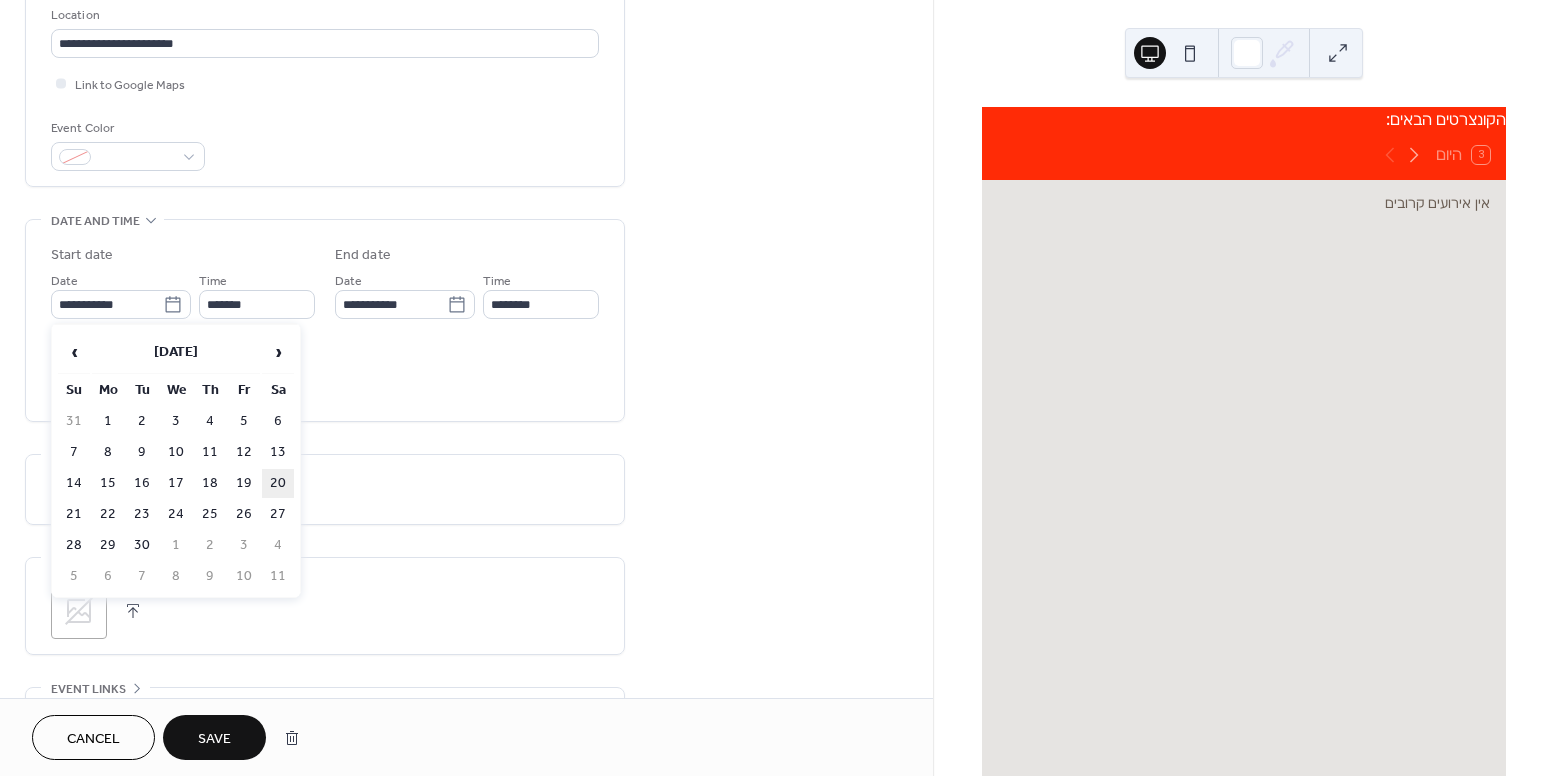 click on "20" at bounding box center (278, 483) 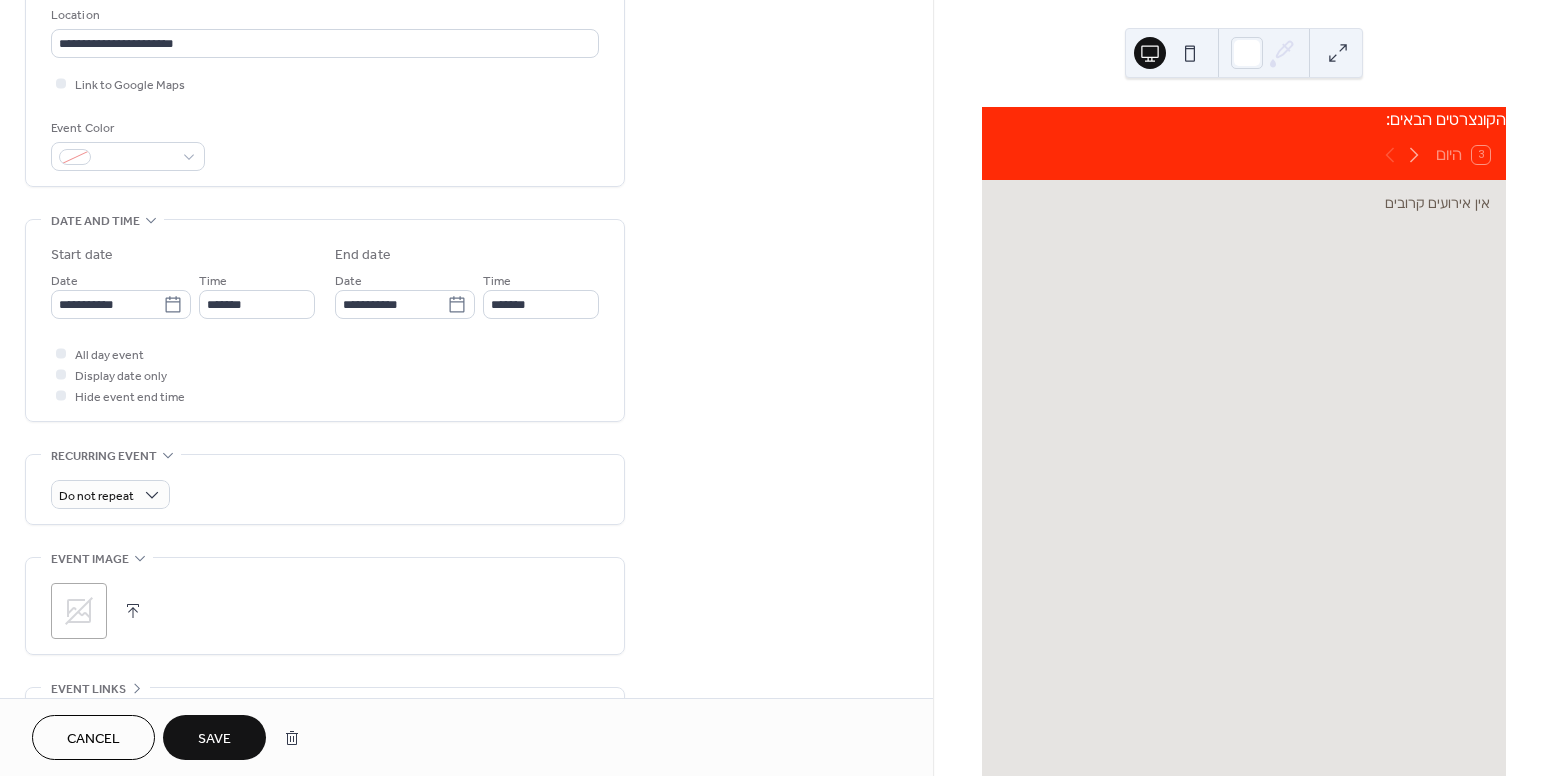 click on "All day event Display date only Hide event end time" at bounding box center (325, 374) 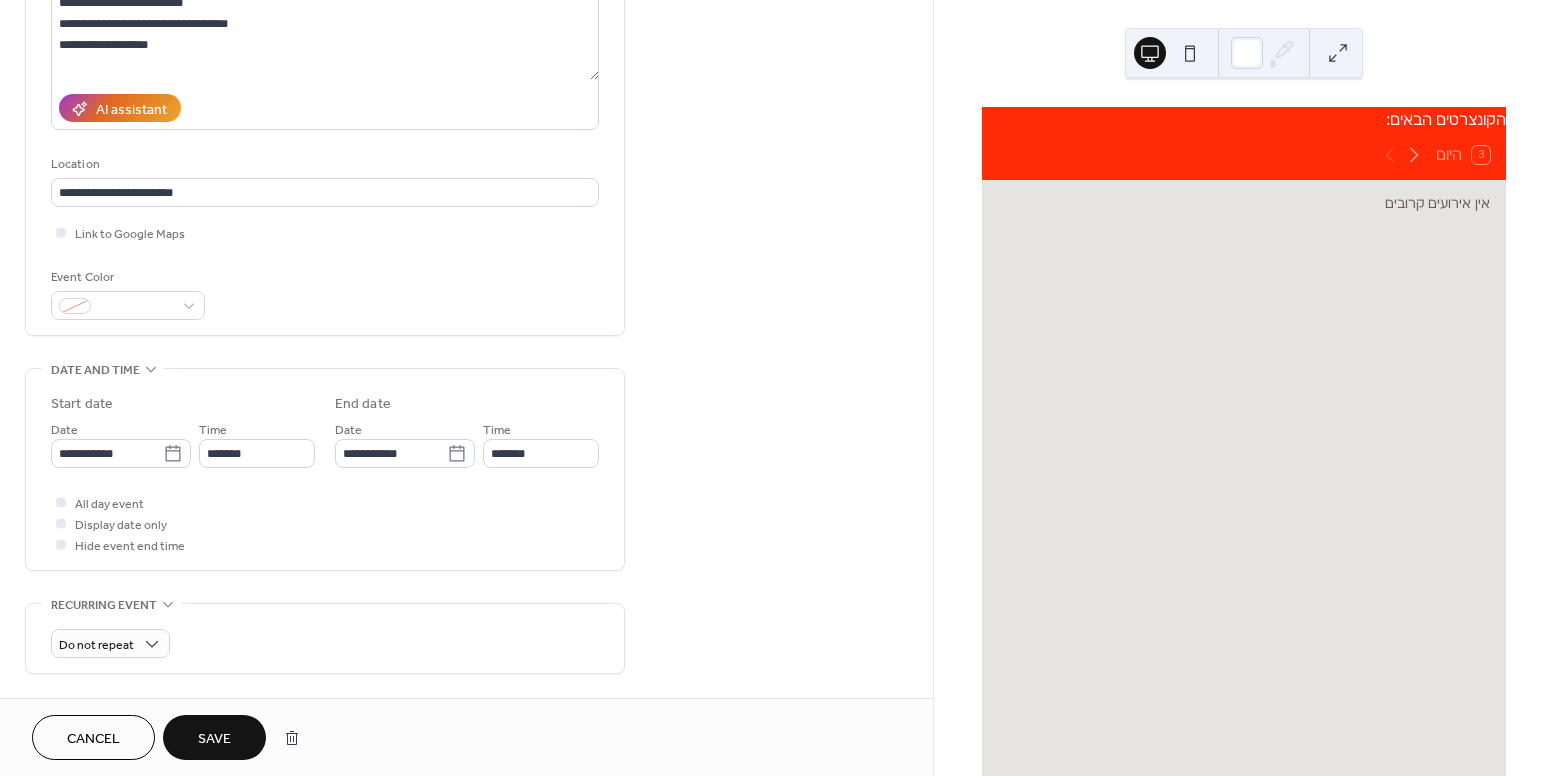 scroll, scrollTop: 79, scrollLeft: 0, axis: vertical 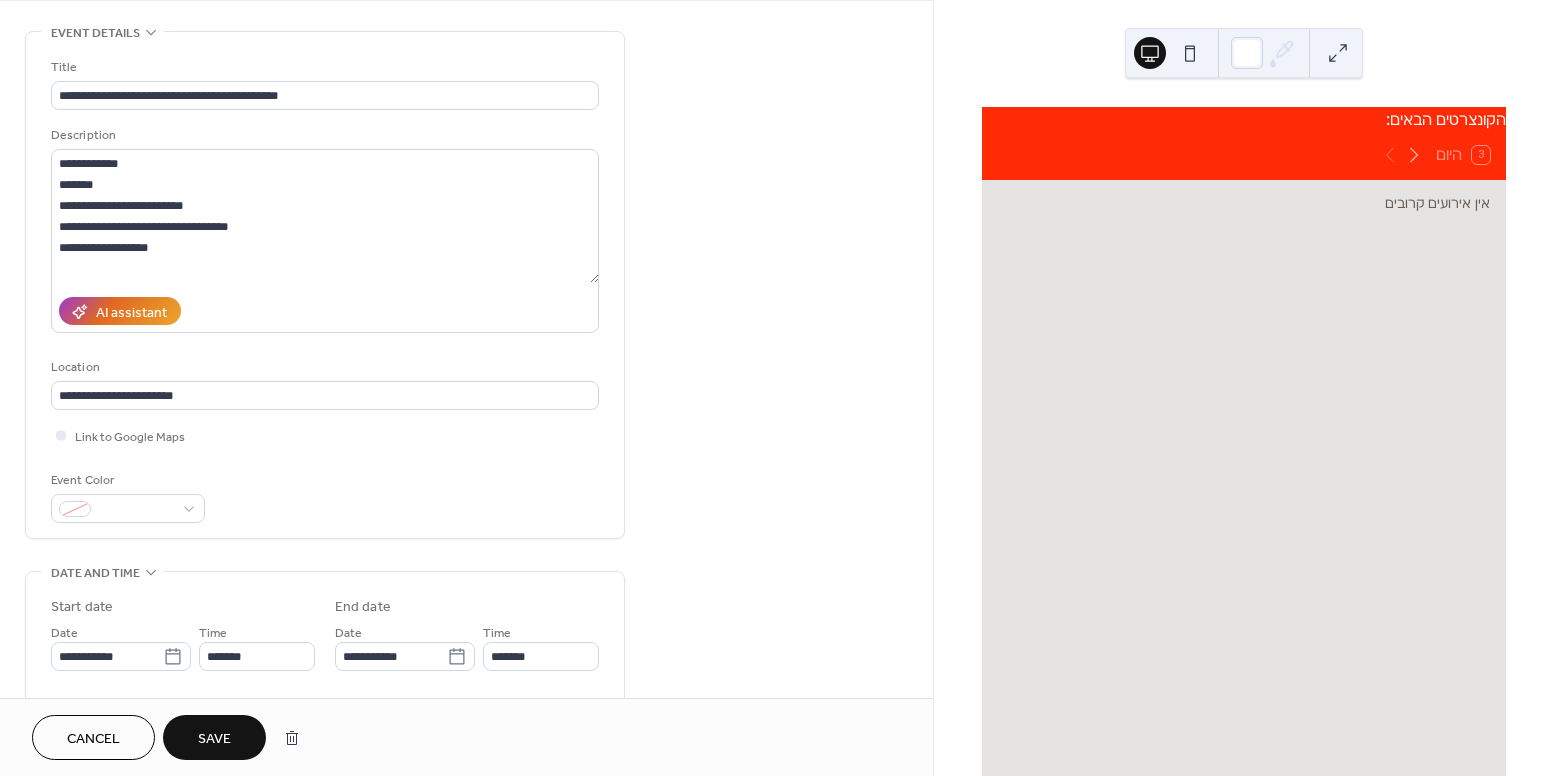 click on "Save" at bounding box center [214, 737] 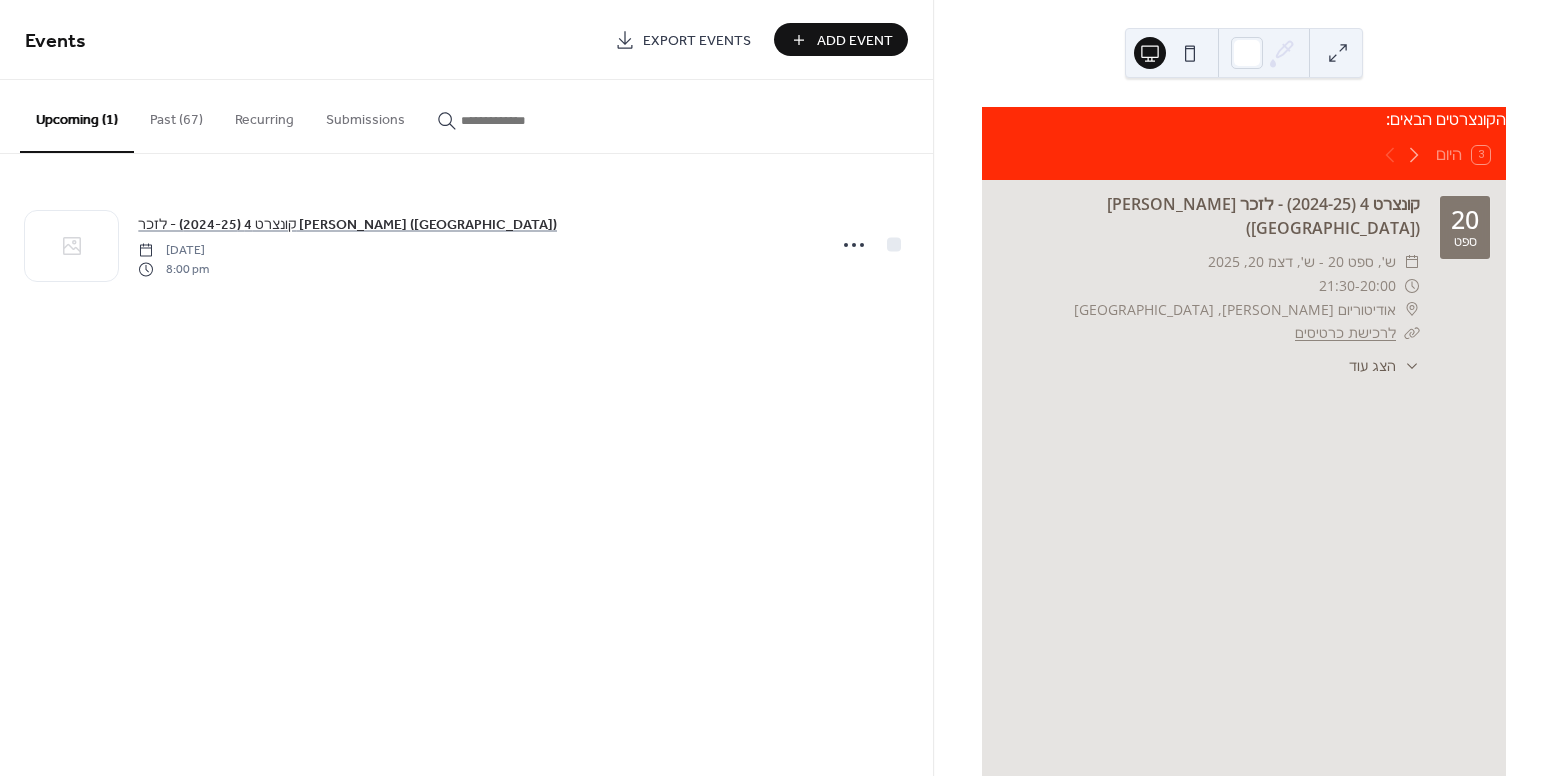 click on "Past  (67)" at bounding box center (176, 115) 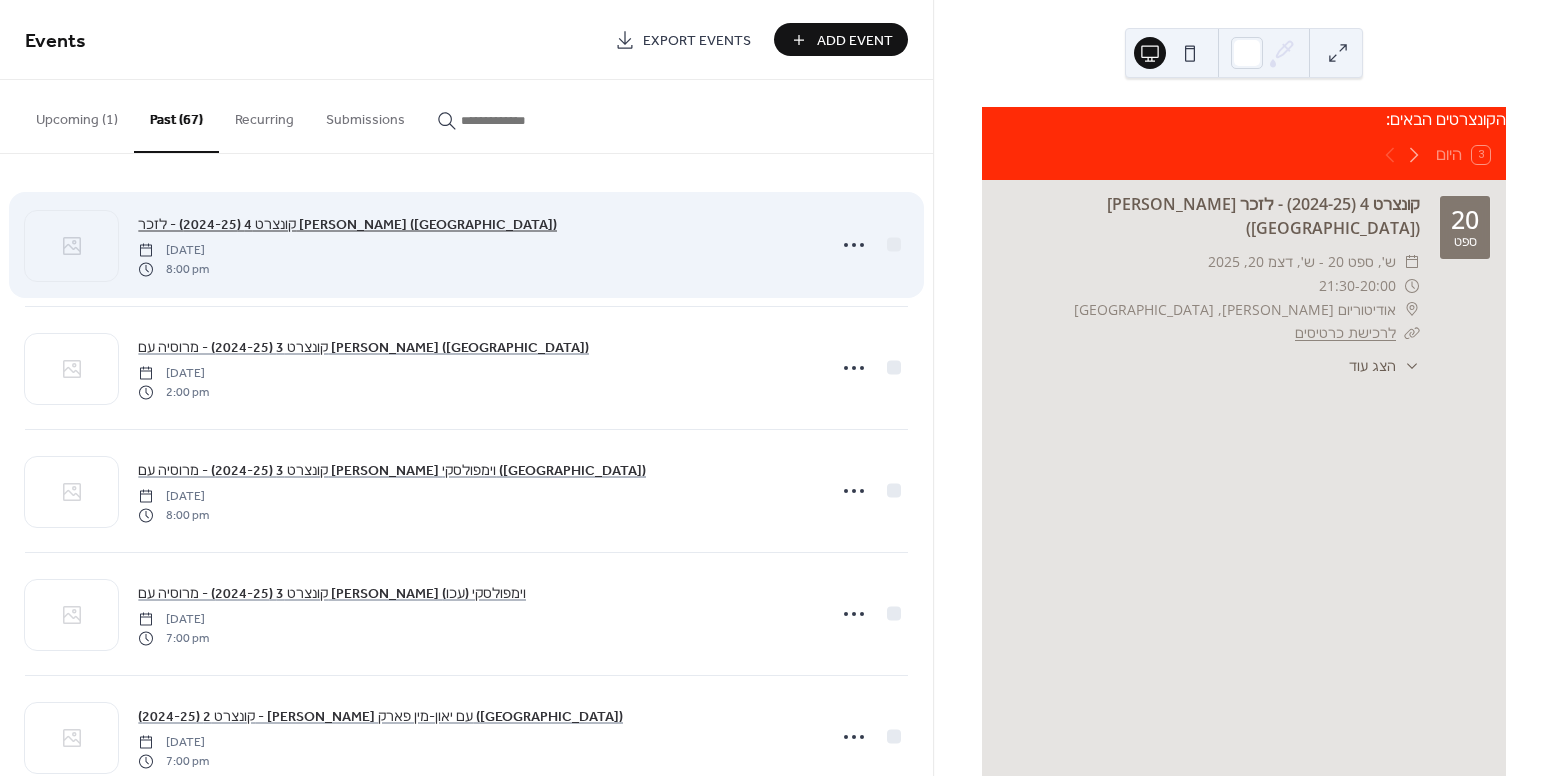 click on "קונצרט 4 (2024-25) - לזכר עברי גיטליס (תל אביב)" at bounding box center [347, 225] 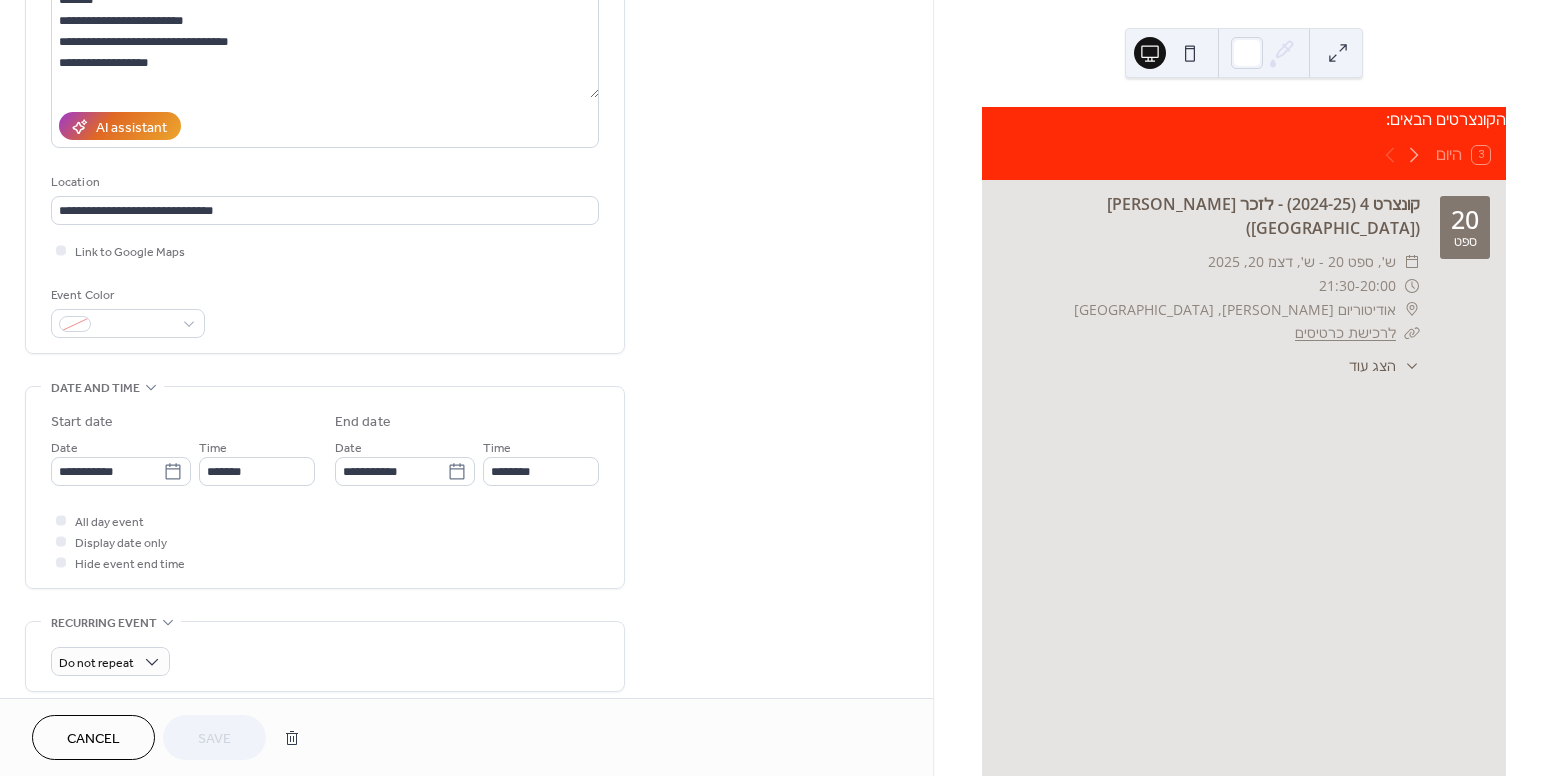 scroll, scrollTop: 277, scrollLeft: 0, axis: vertical 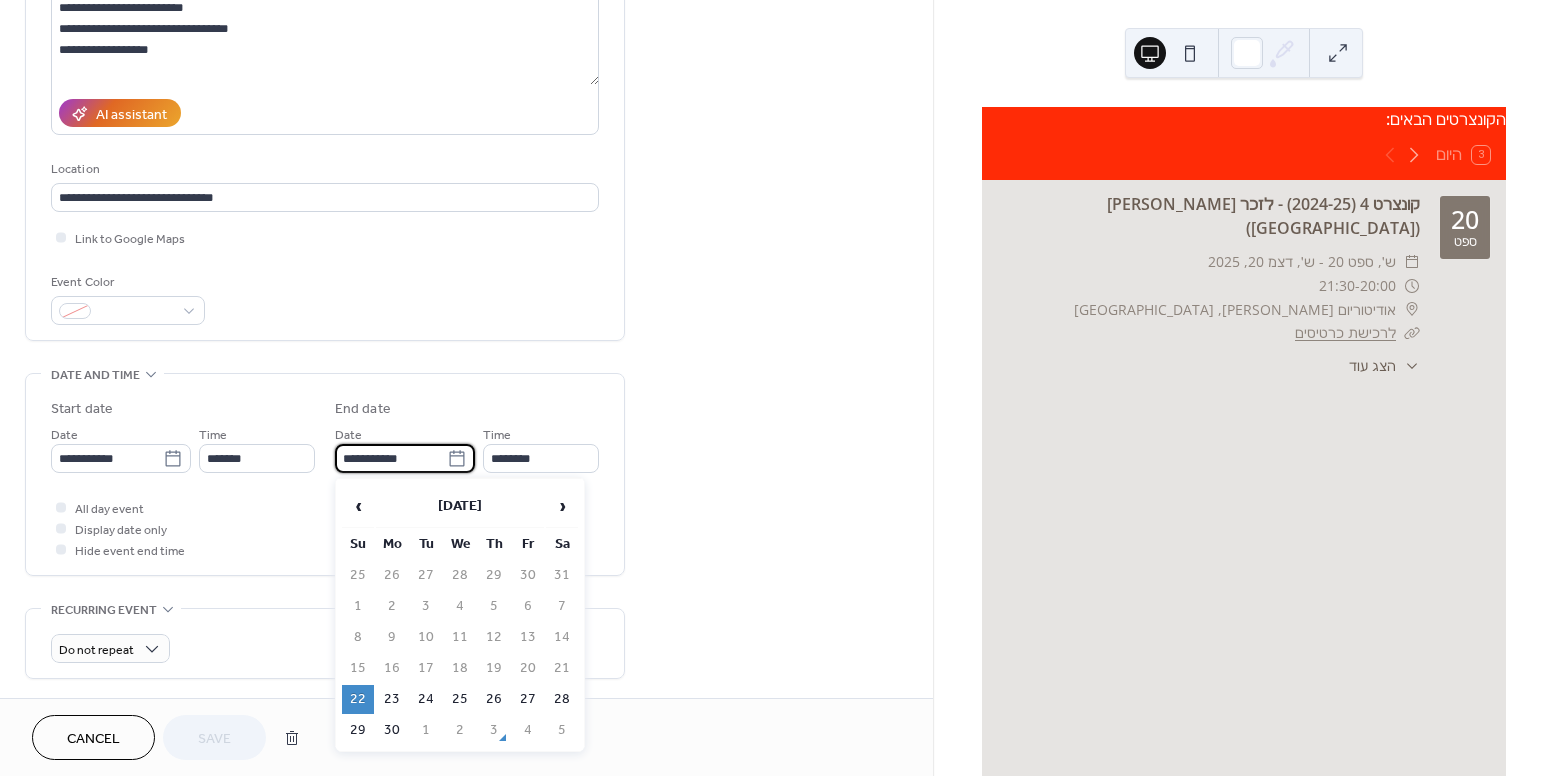 click on "**********" at bounding box center (391, 458) 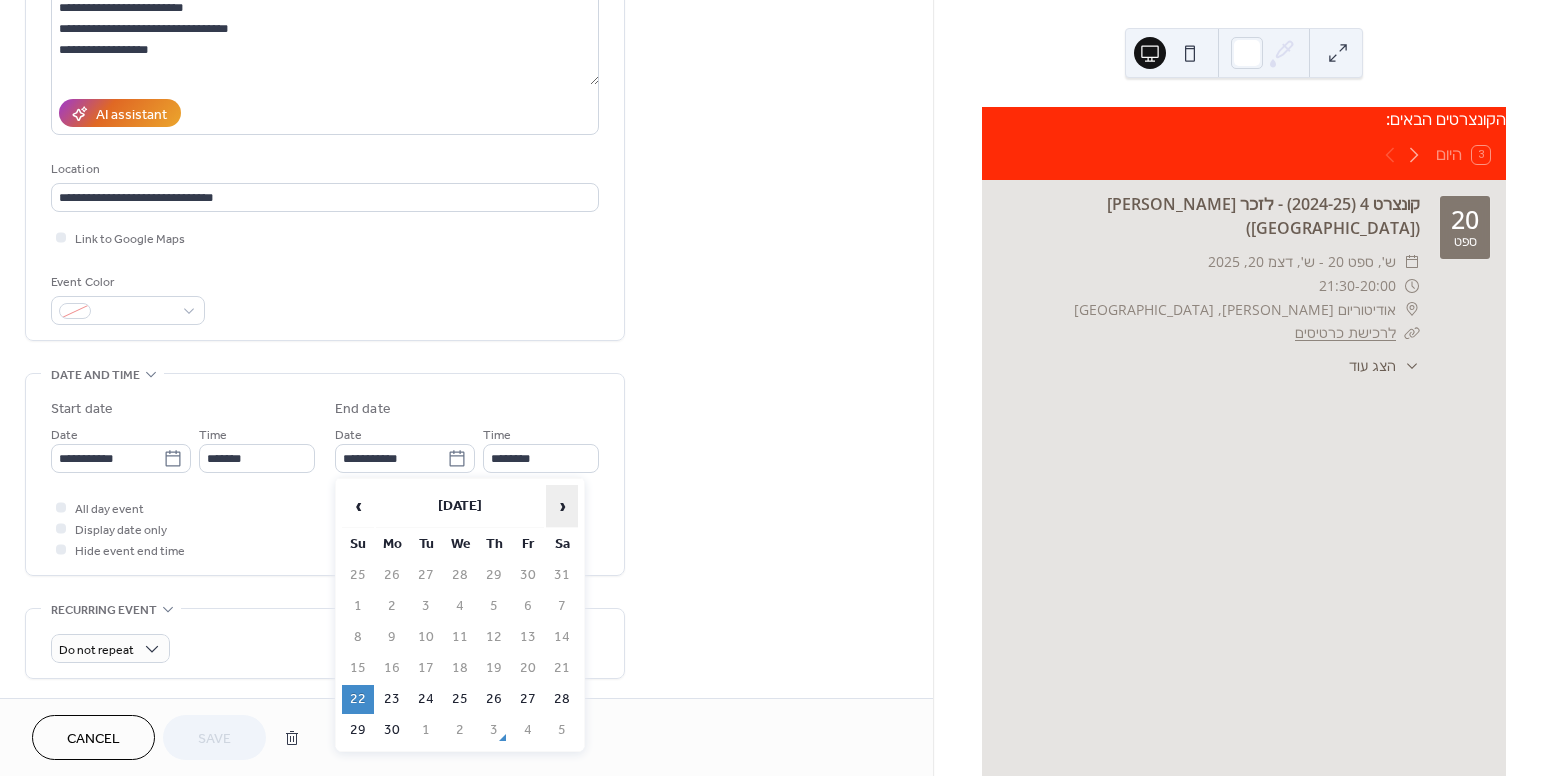click on "›" at bounding box center [562, 506] 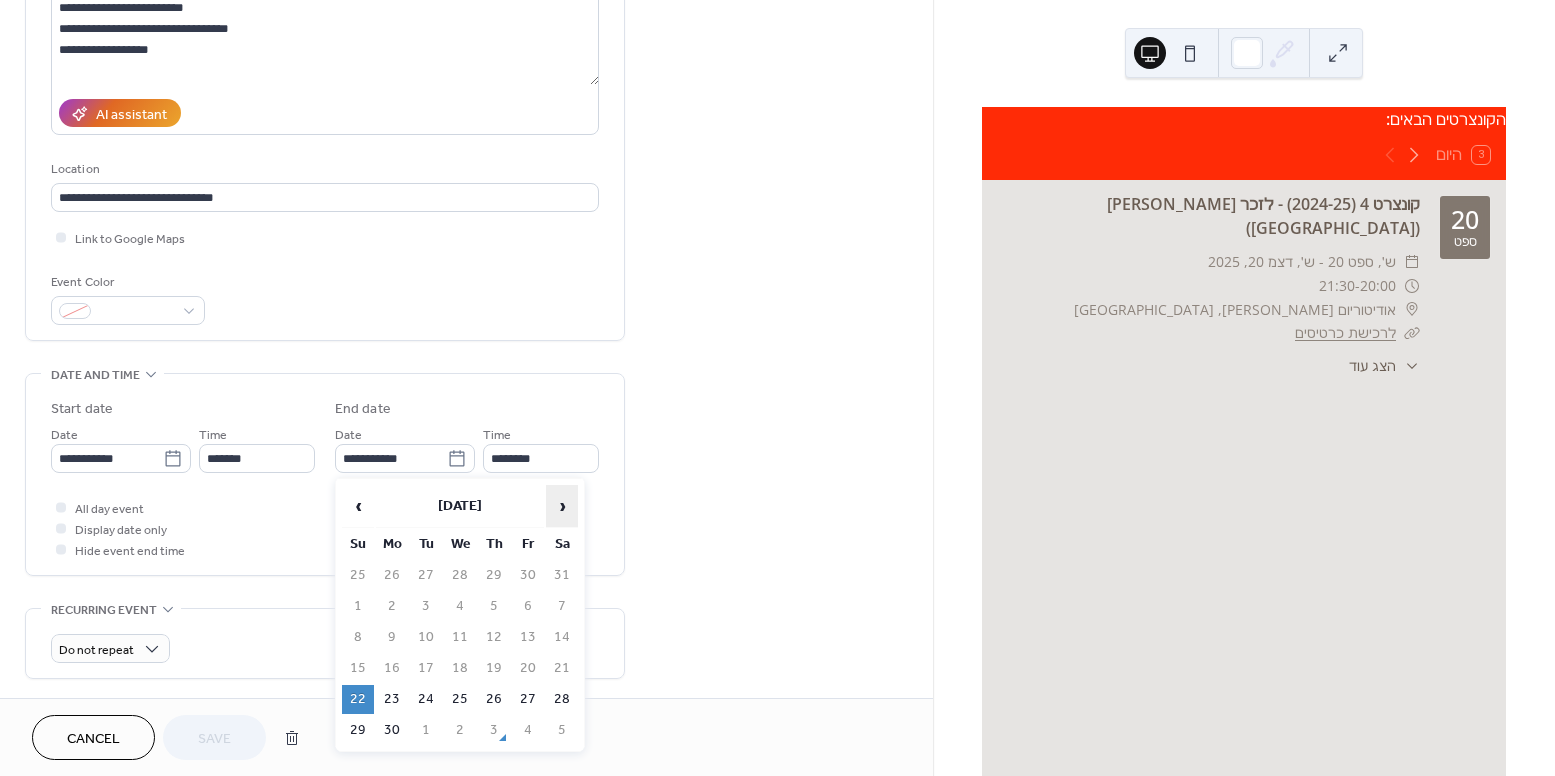 click on "›" at bounding box center [562, 506] 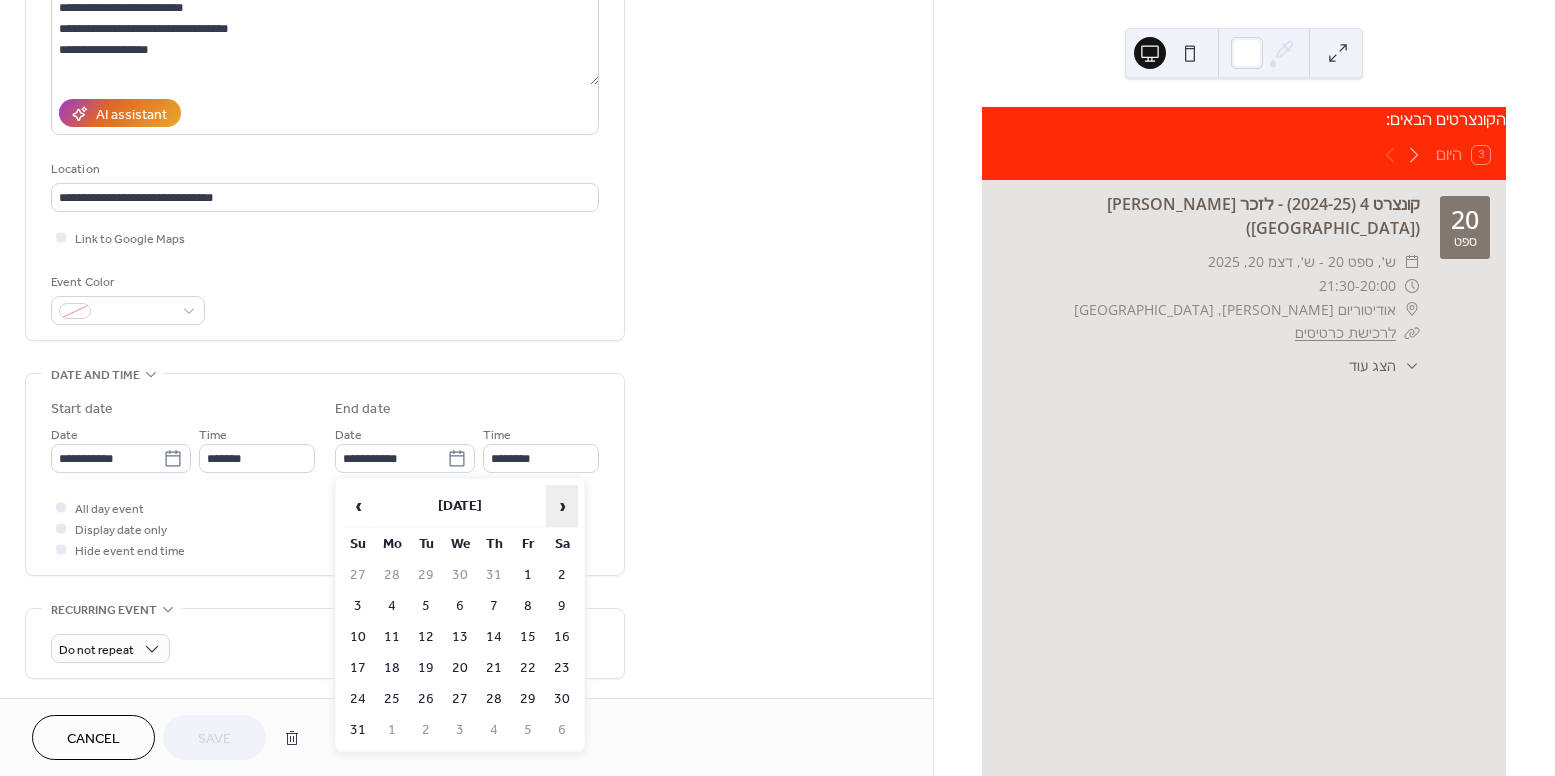 click on "›" at bounding box center (562, 506) 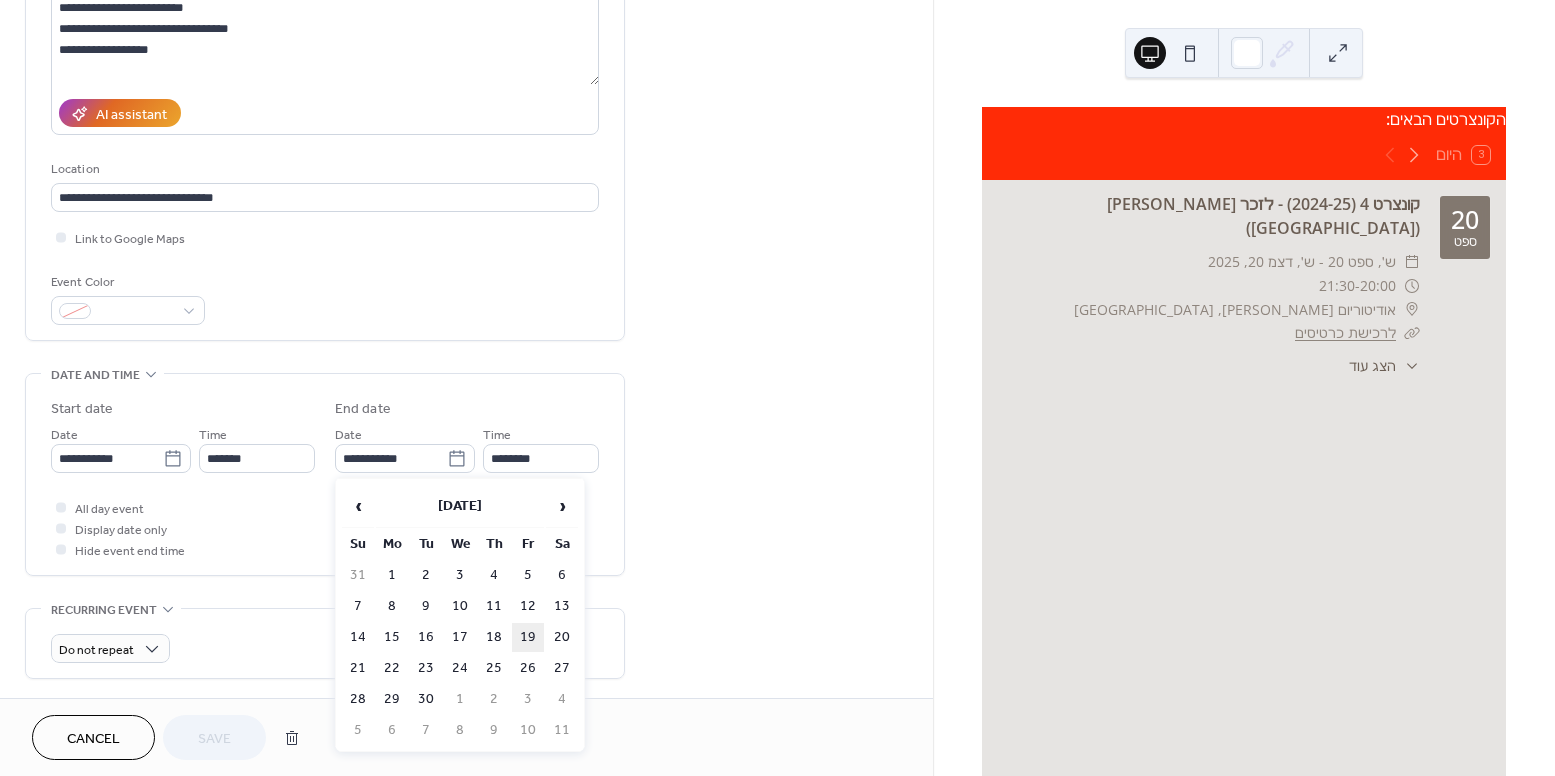 click on "19" at bounding box center (528, 637) 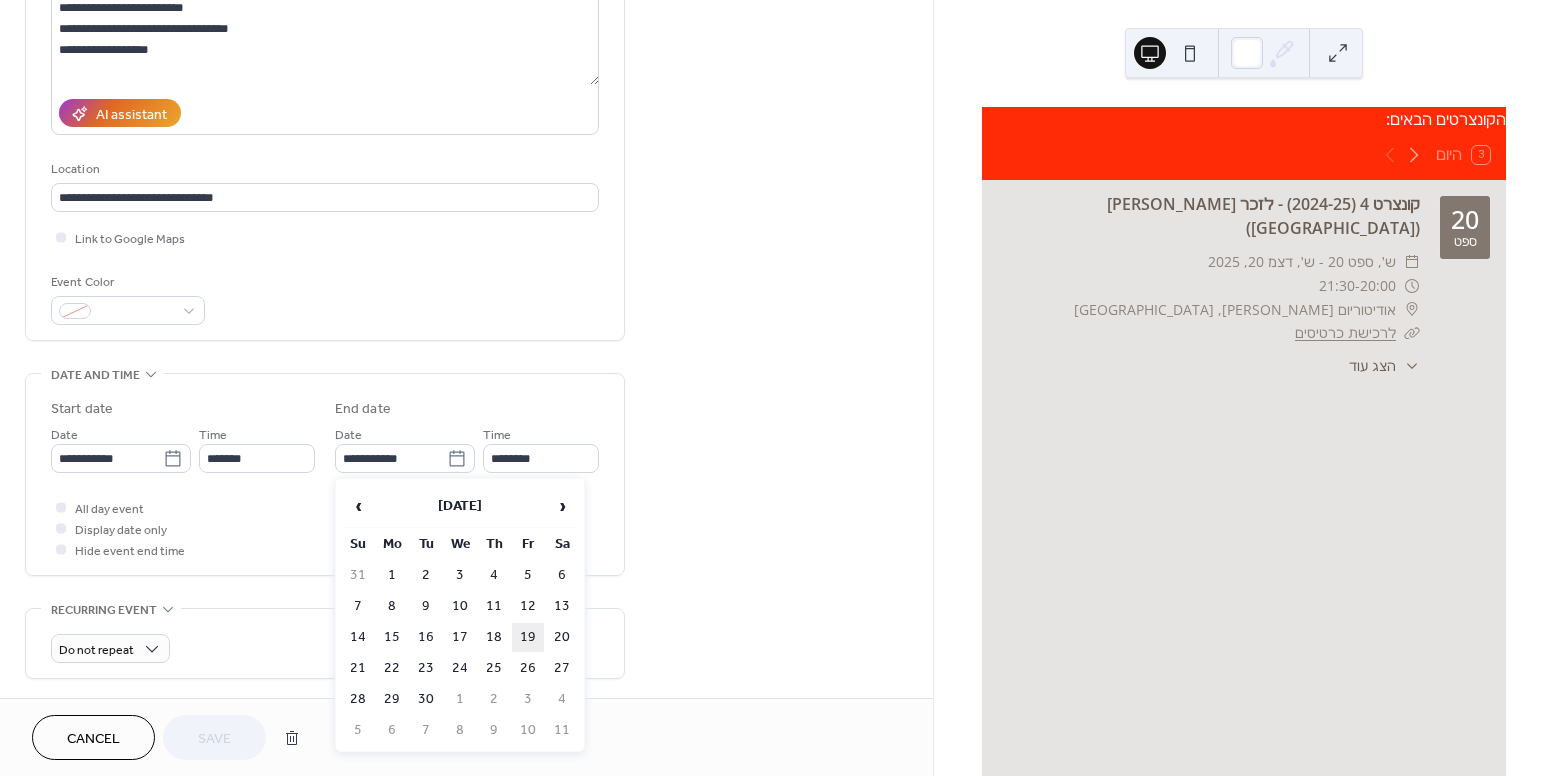 type on "**********" 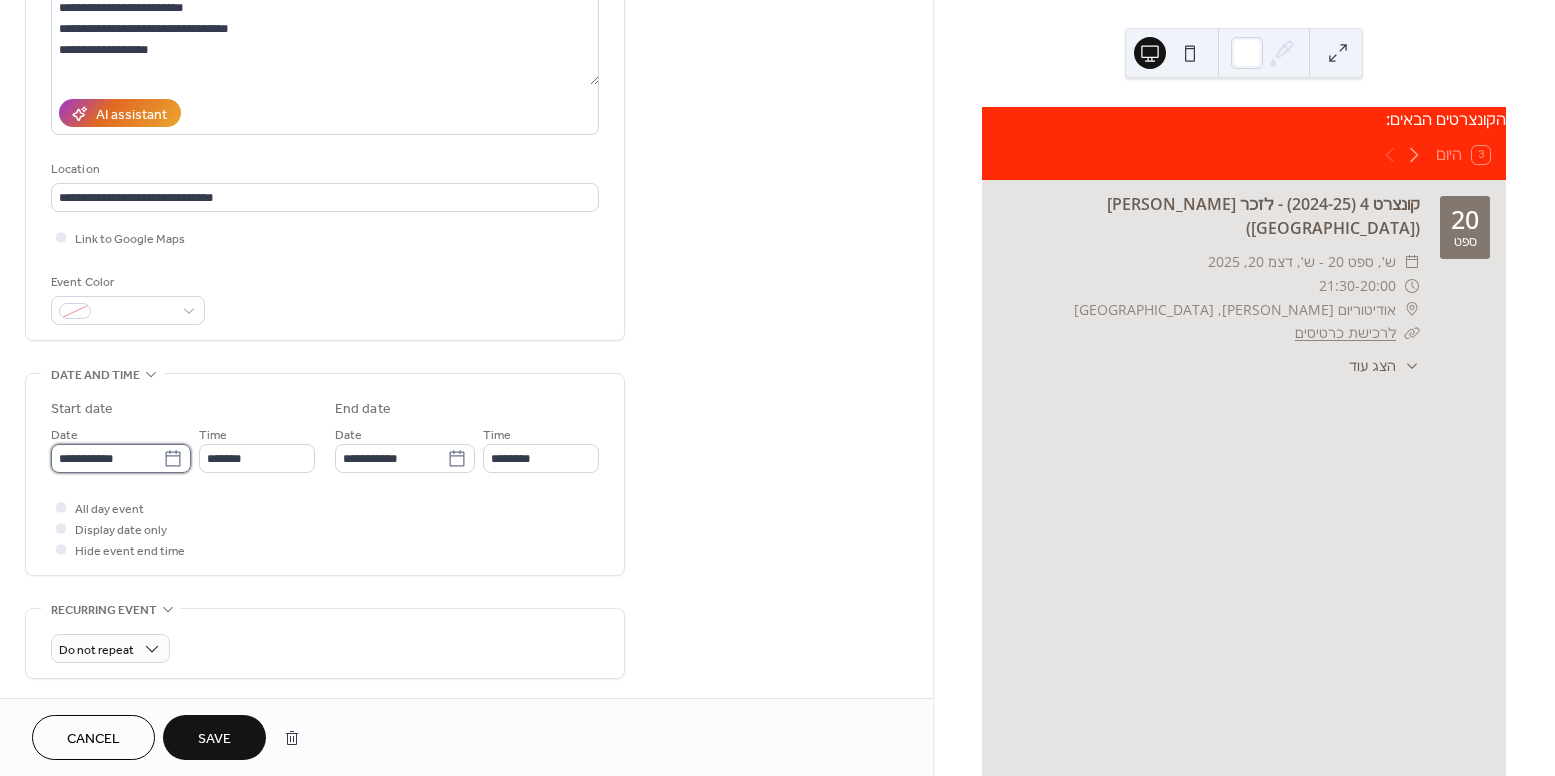 click on "**********" at bounding box center [107, 458] 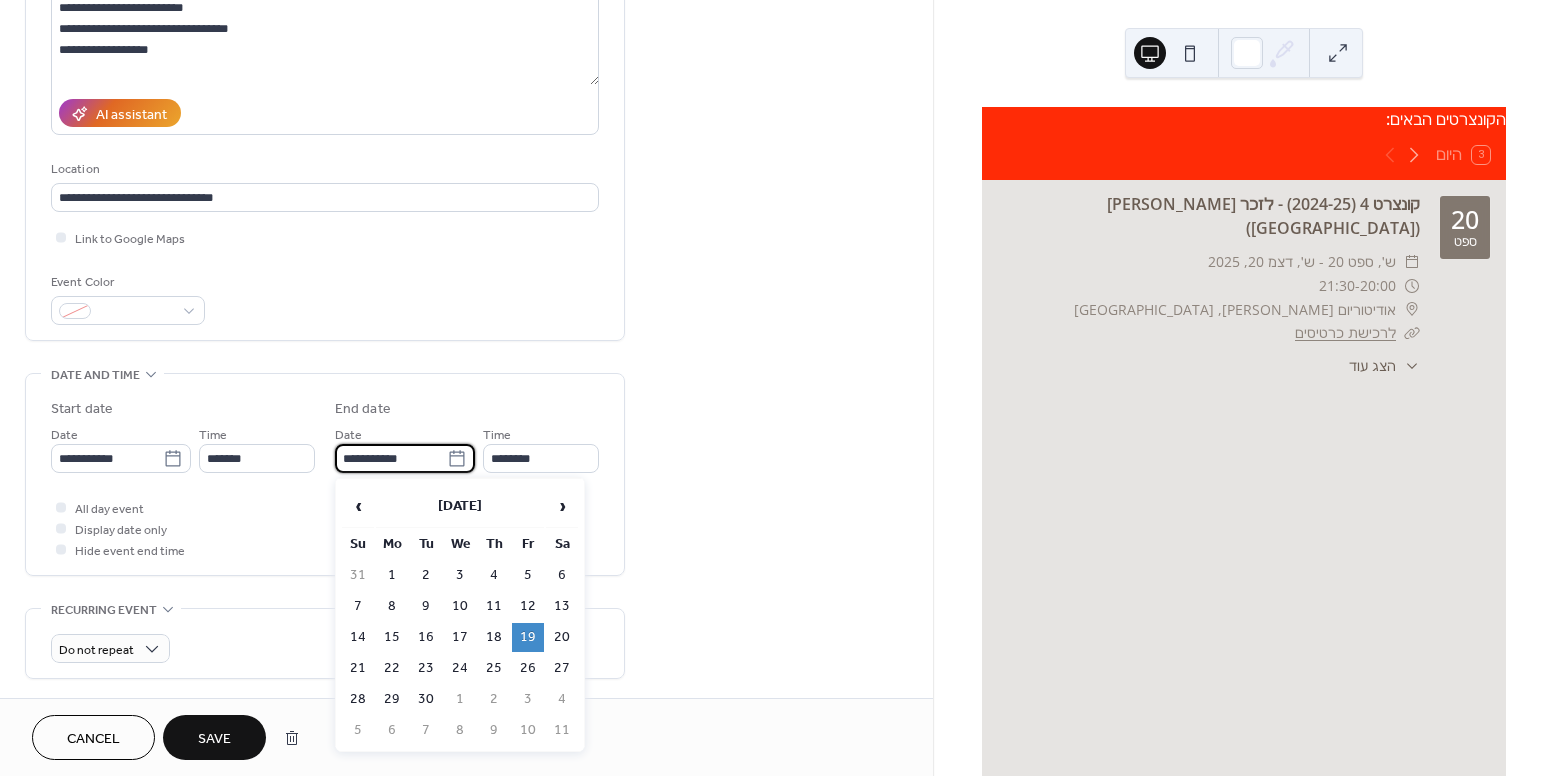 click on "**********" at bounding box center [391, 458] 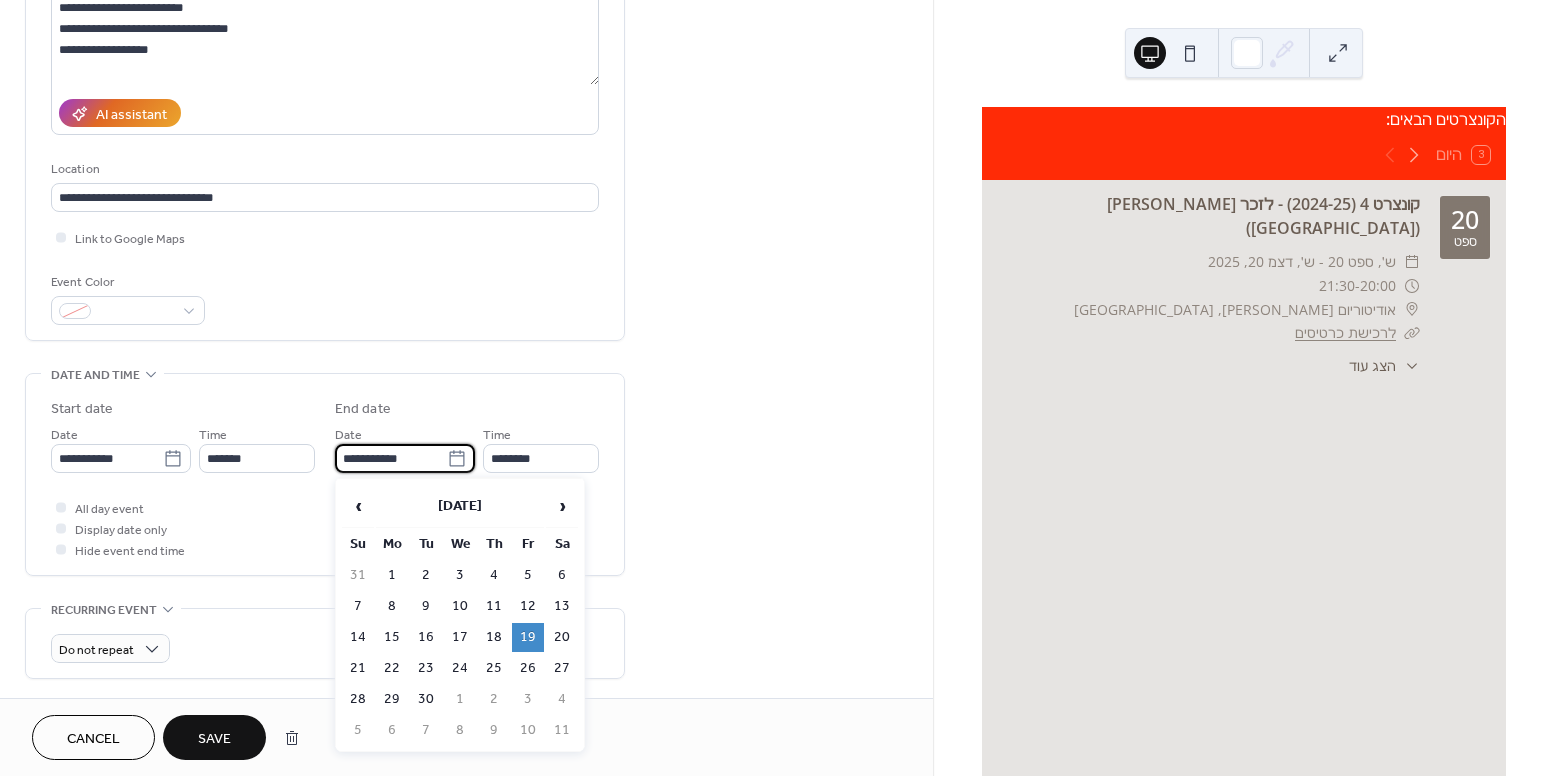 click on "**********" at bounding box center [391, 458] 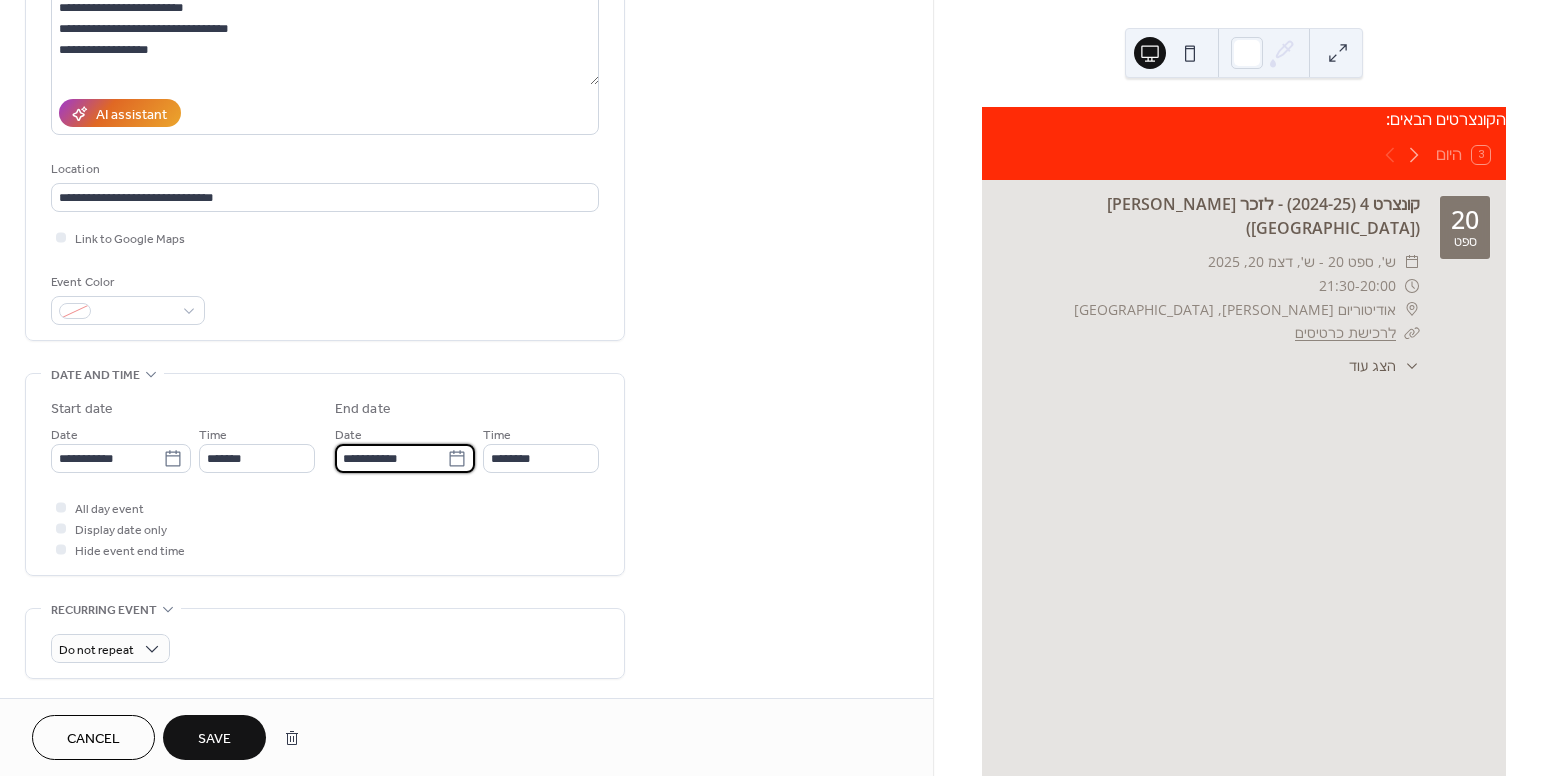 click on "**********" at bounding box center [391, 458] 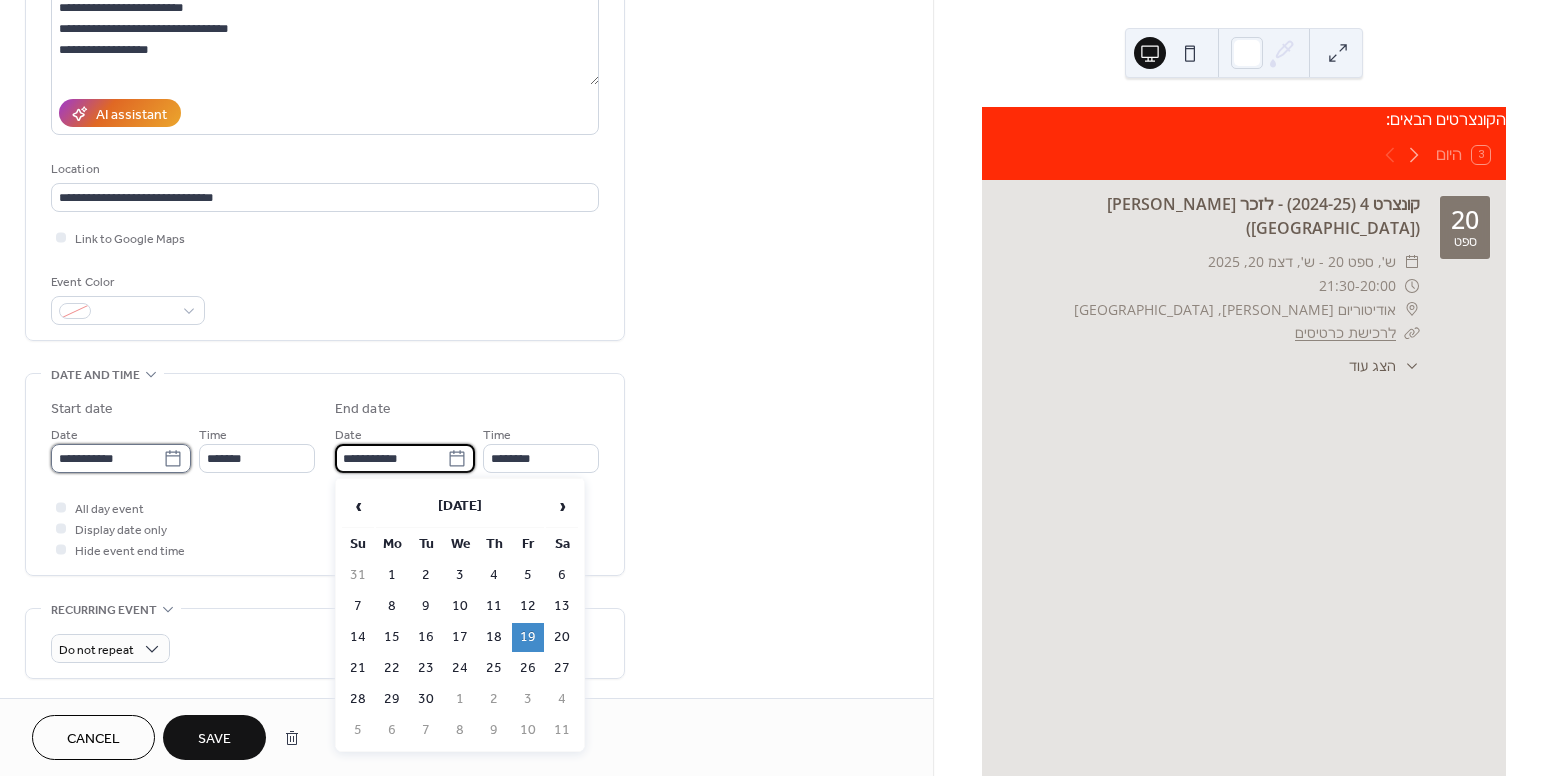 click on "**********" at bounding box center (107, 458) 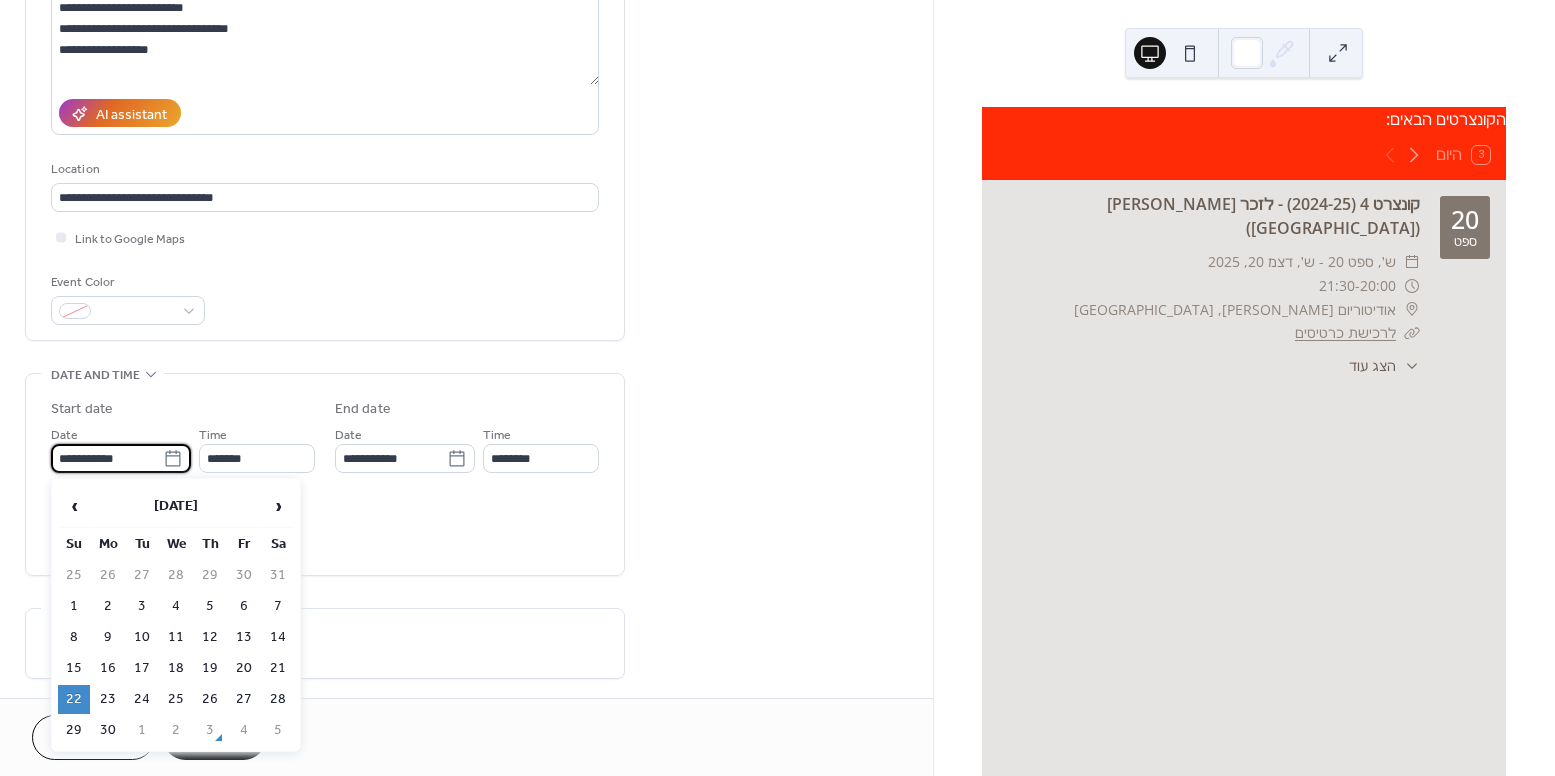 click on "**********" at bounding box center [107, 458] 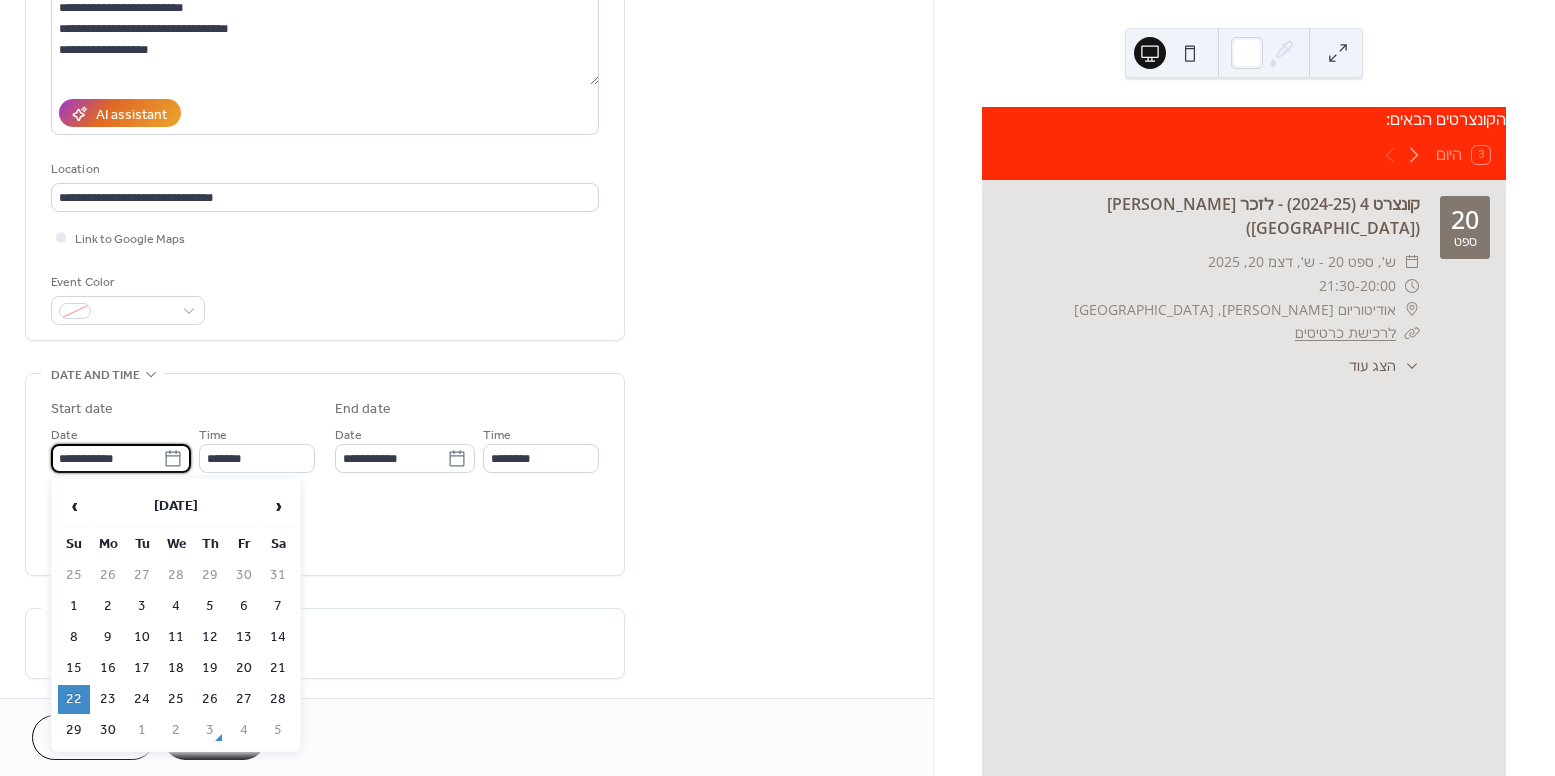 click on "**********" at bounding box center (107, 458) 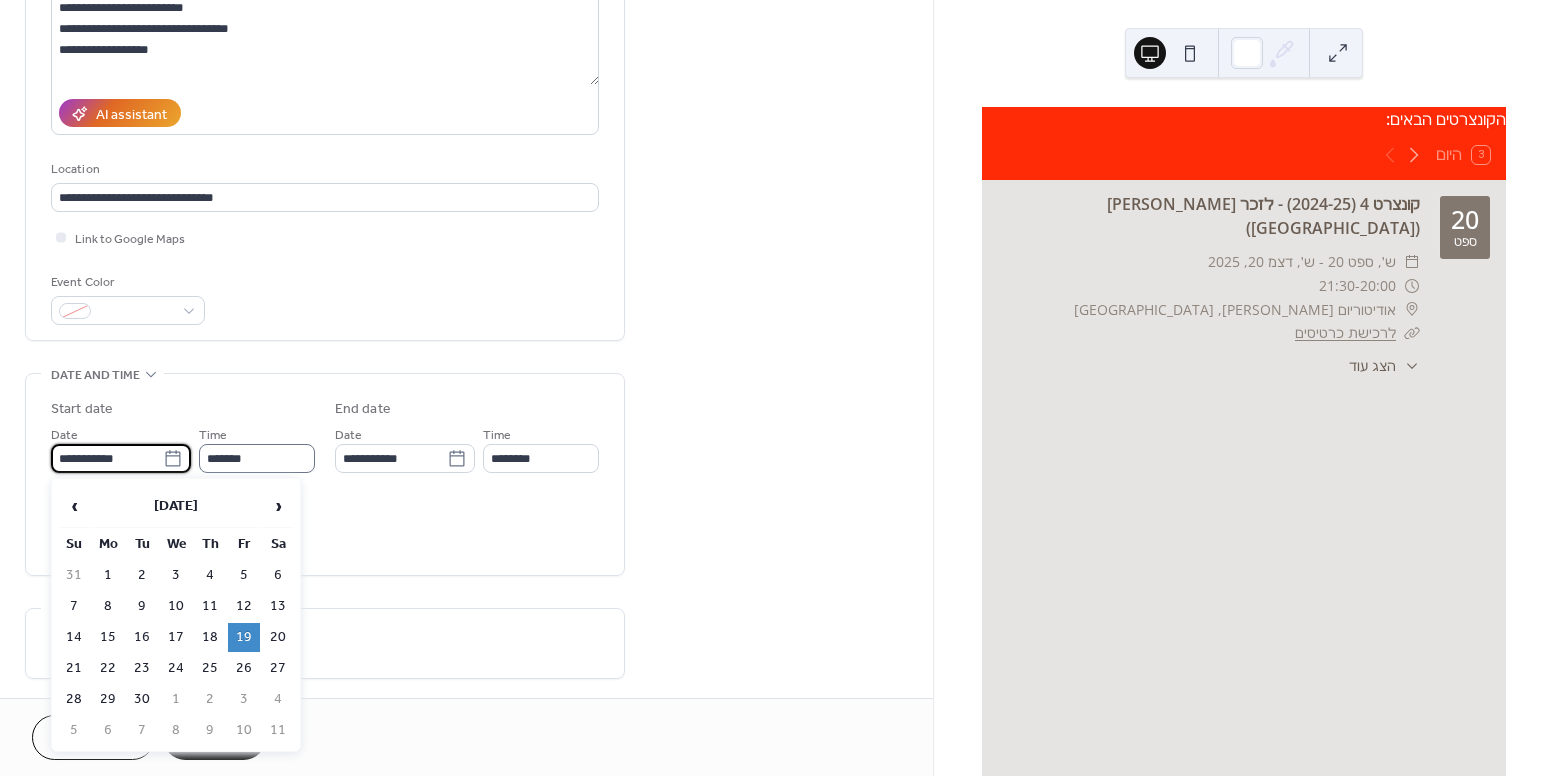 type on "**********" 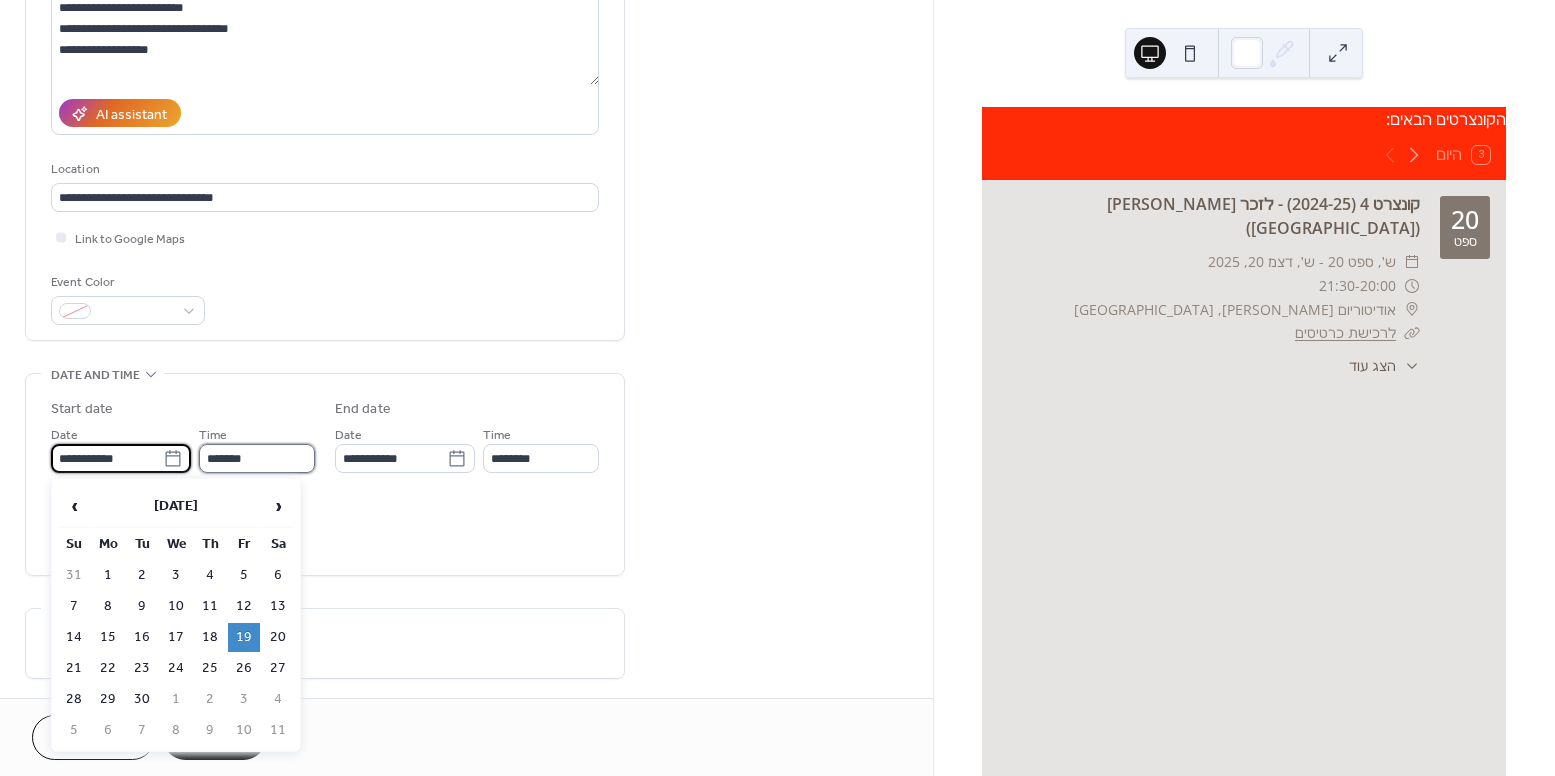 type on "**********" 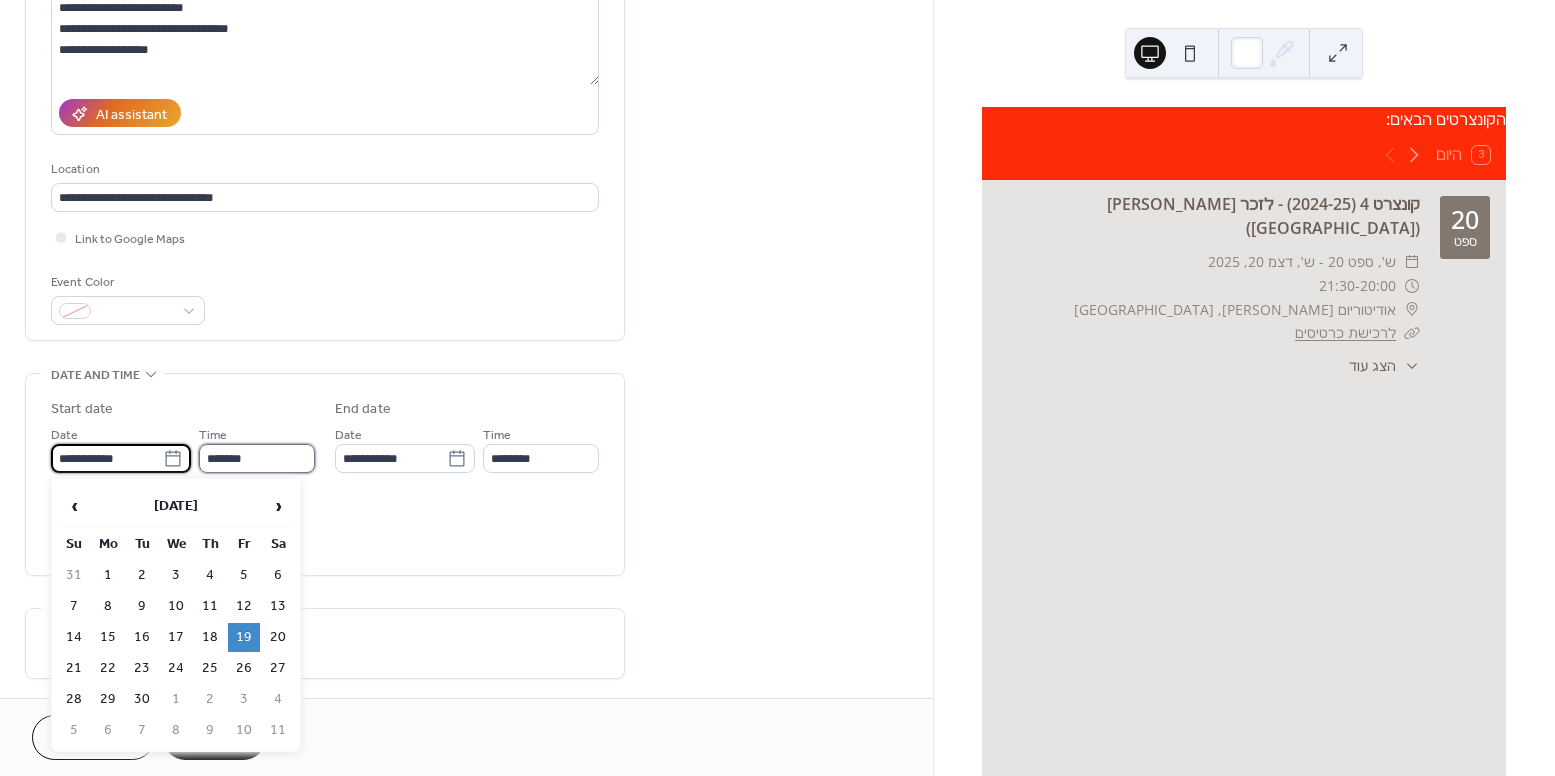 type on "*******" 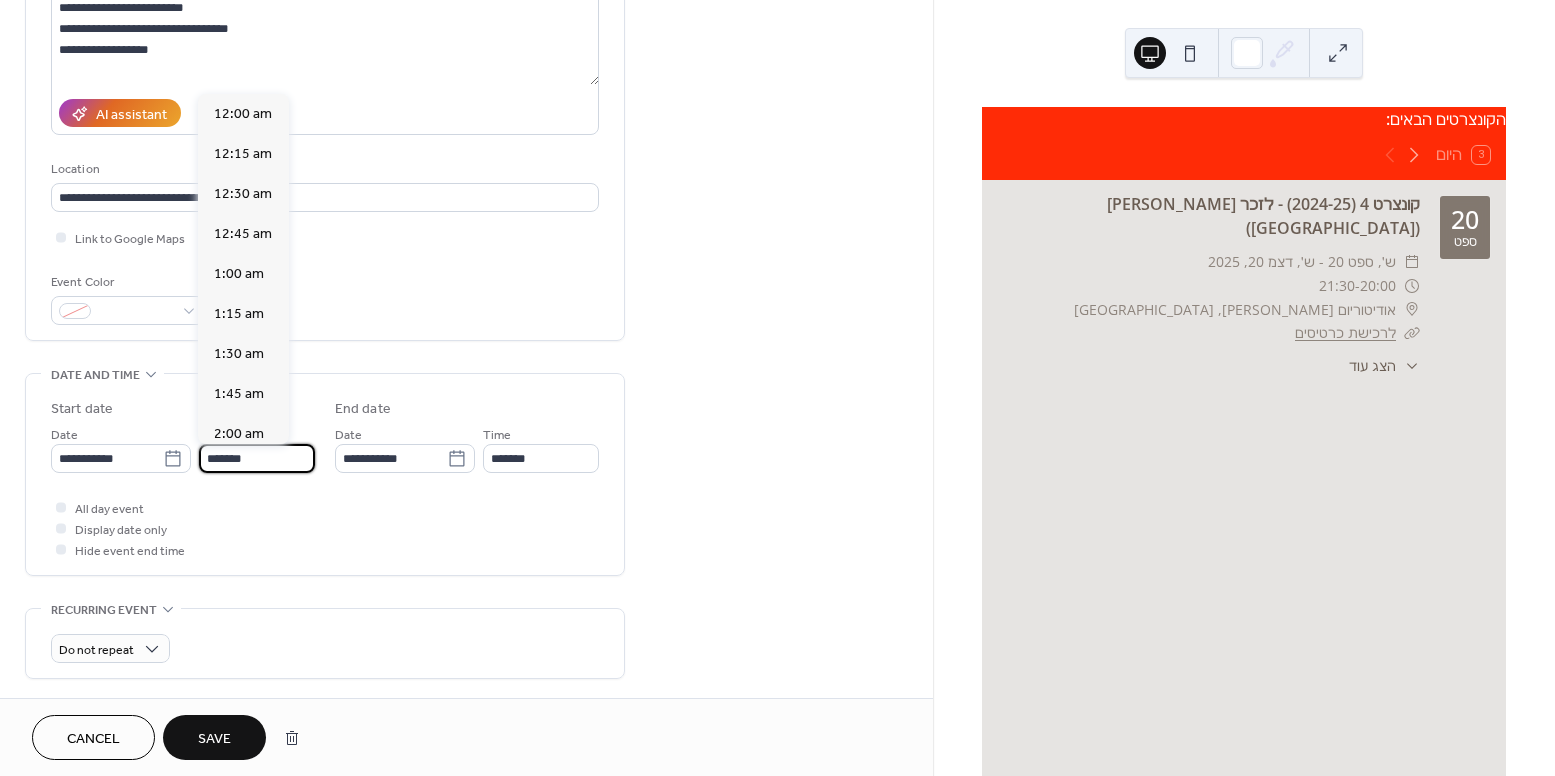 click on "*******" at bounding box center [257, 458] 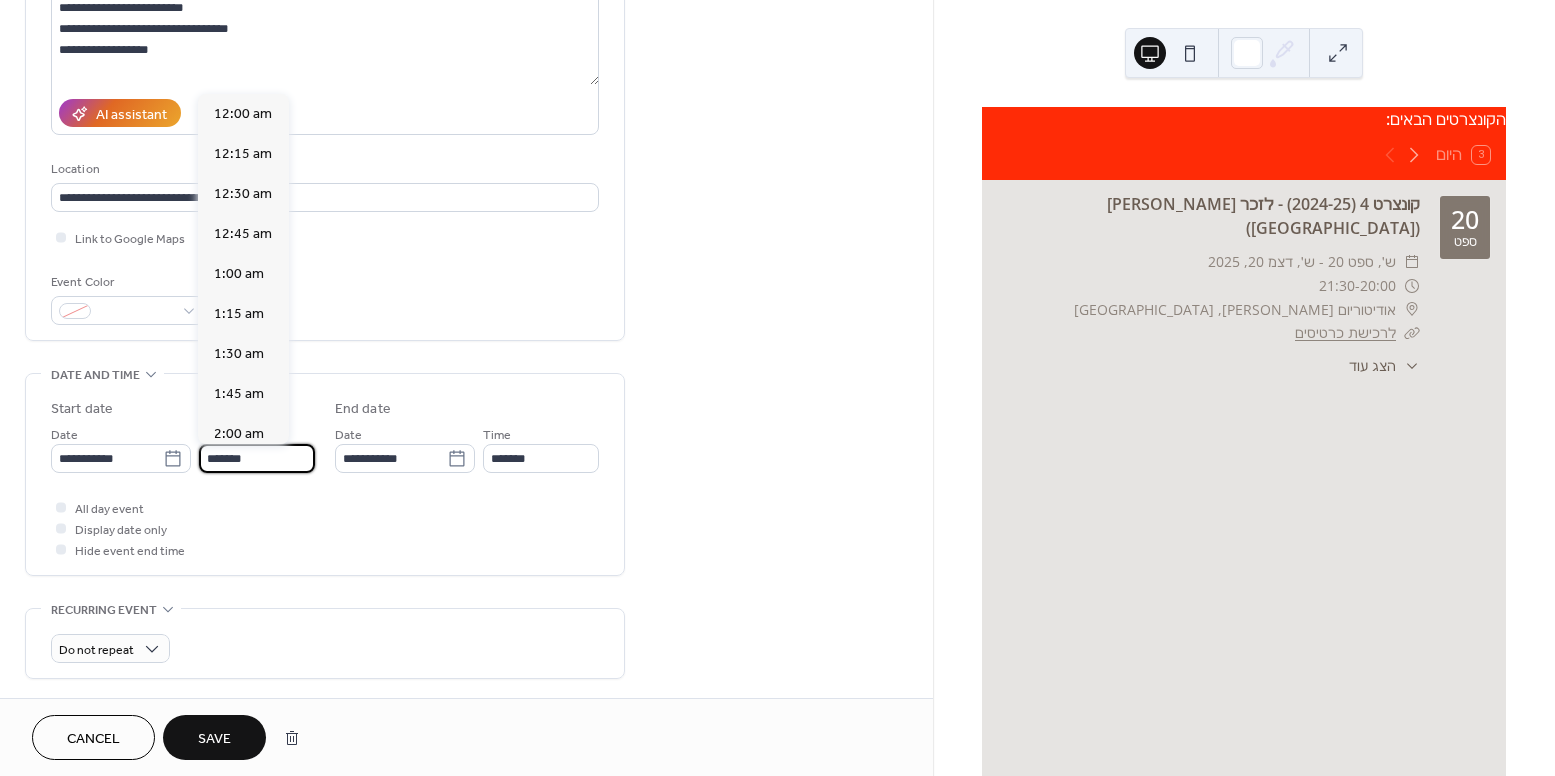 scroll, scrollTop: 3240, scrollLeft: 0, axis: vertical 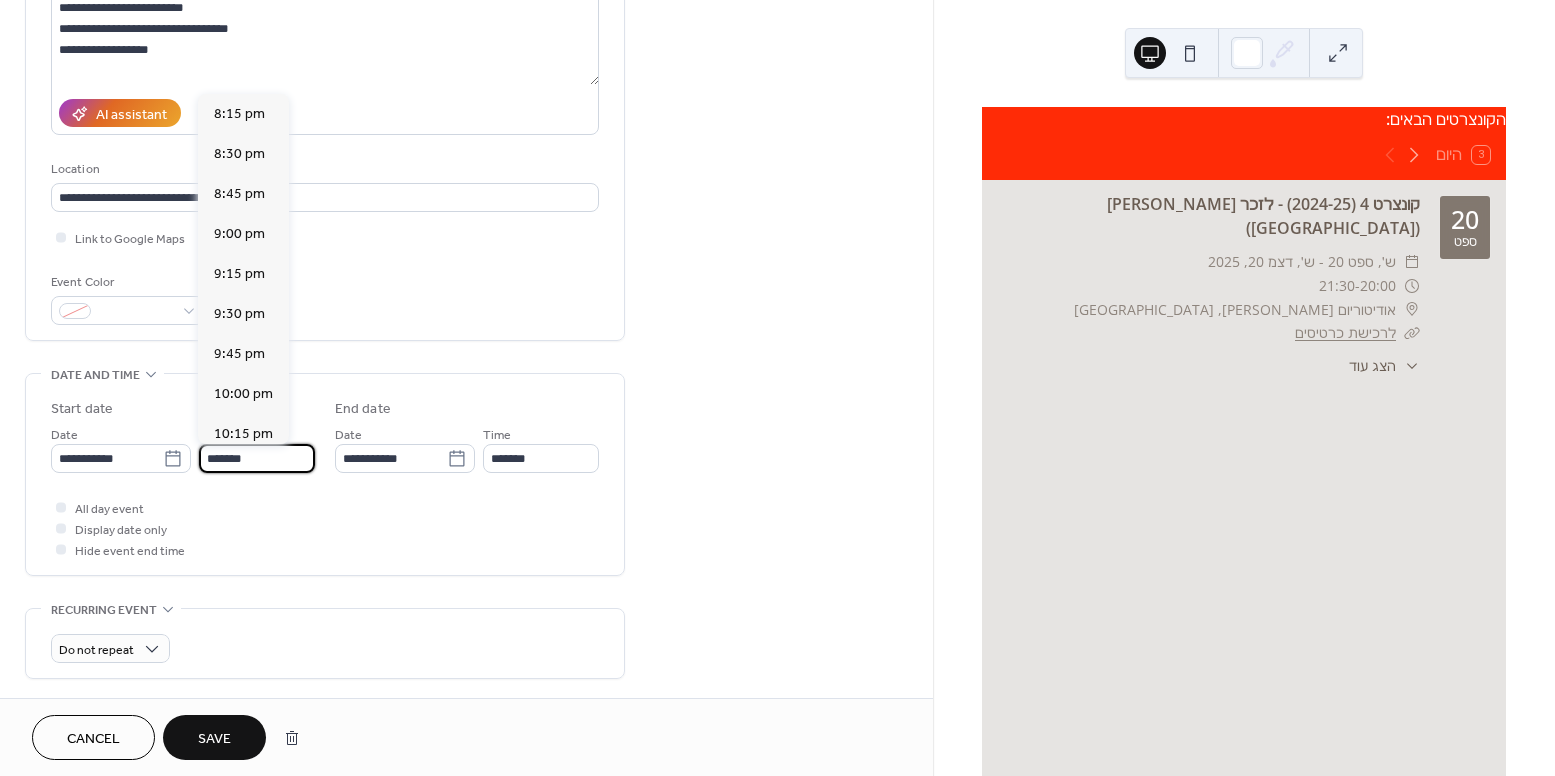 click on "*******" at bounding box center (257, 458) 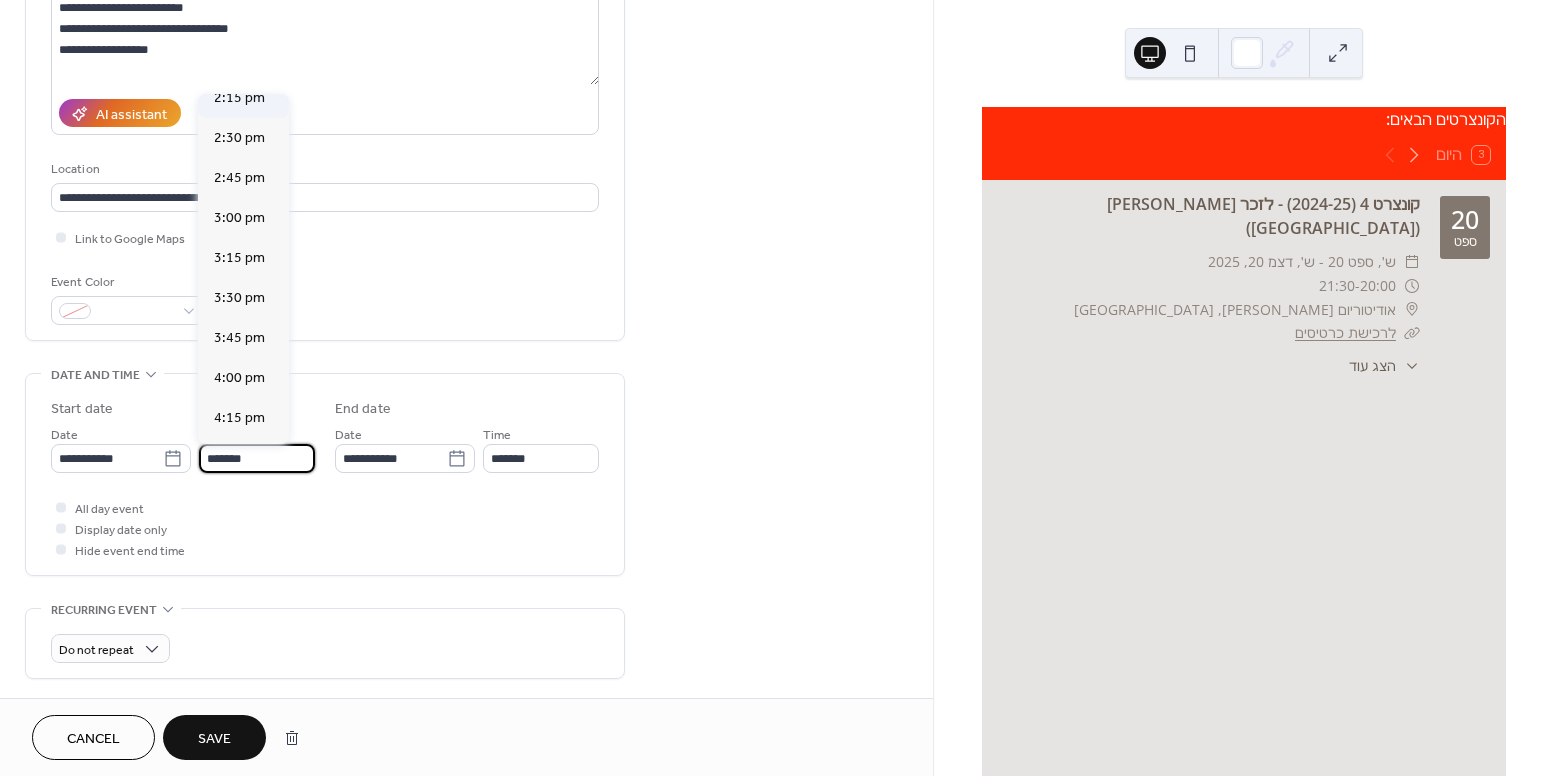 scroll, scrollTop: 2243, scrollLeft: 0, axis: vertical 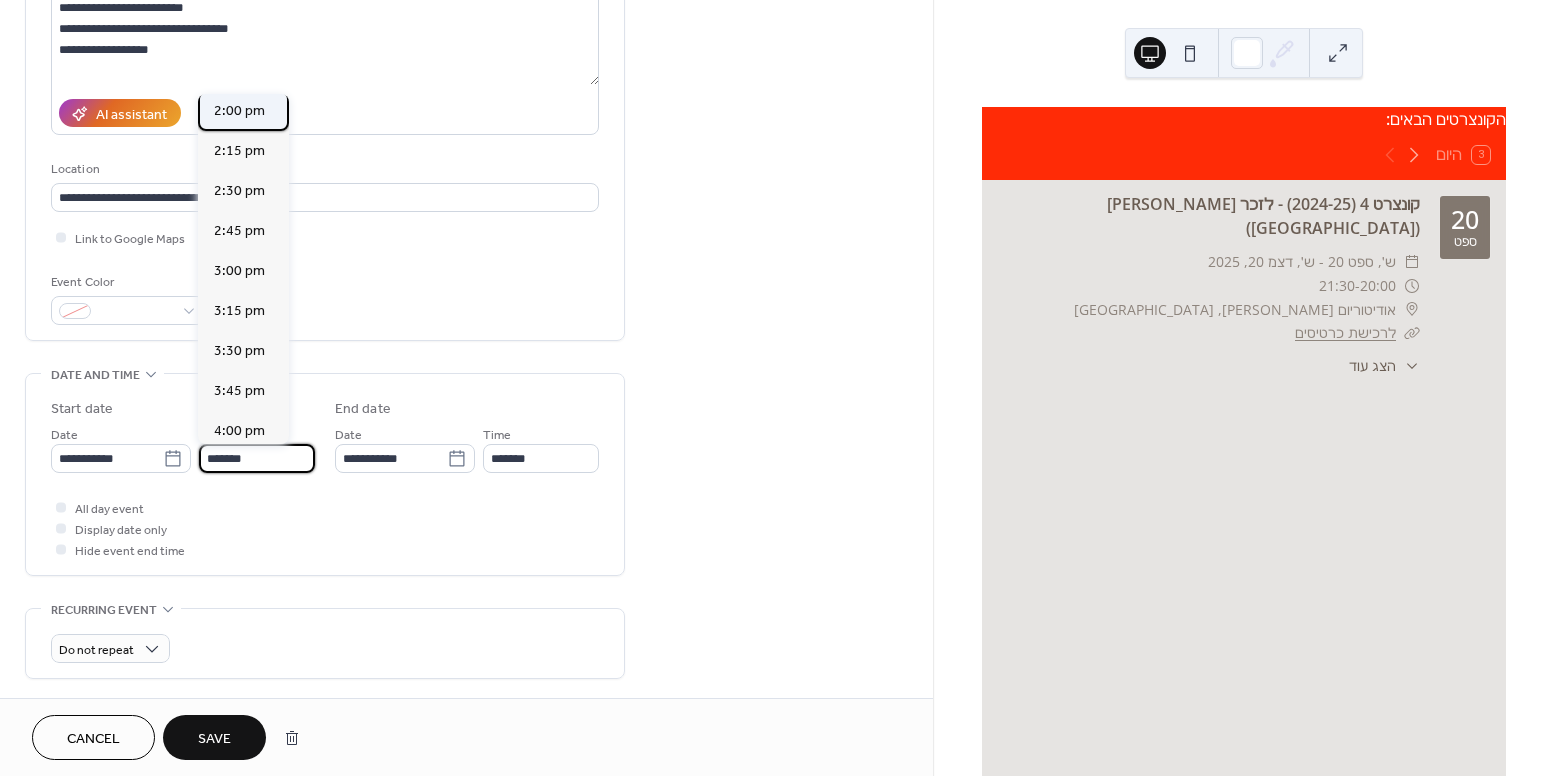 click on "2:00 pm" at bounding box center (239, 111) 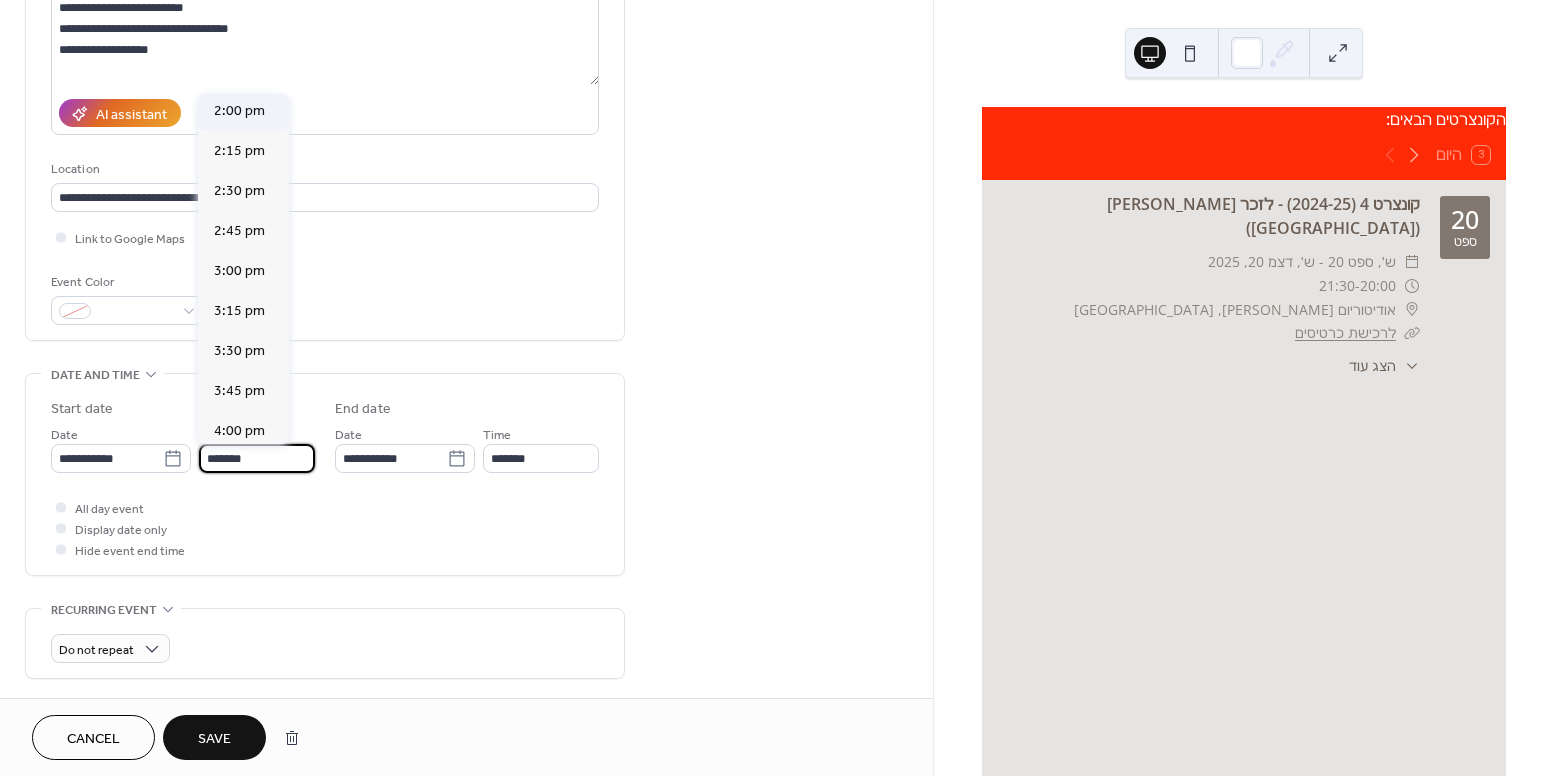 type on "*******" 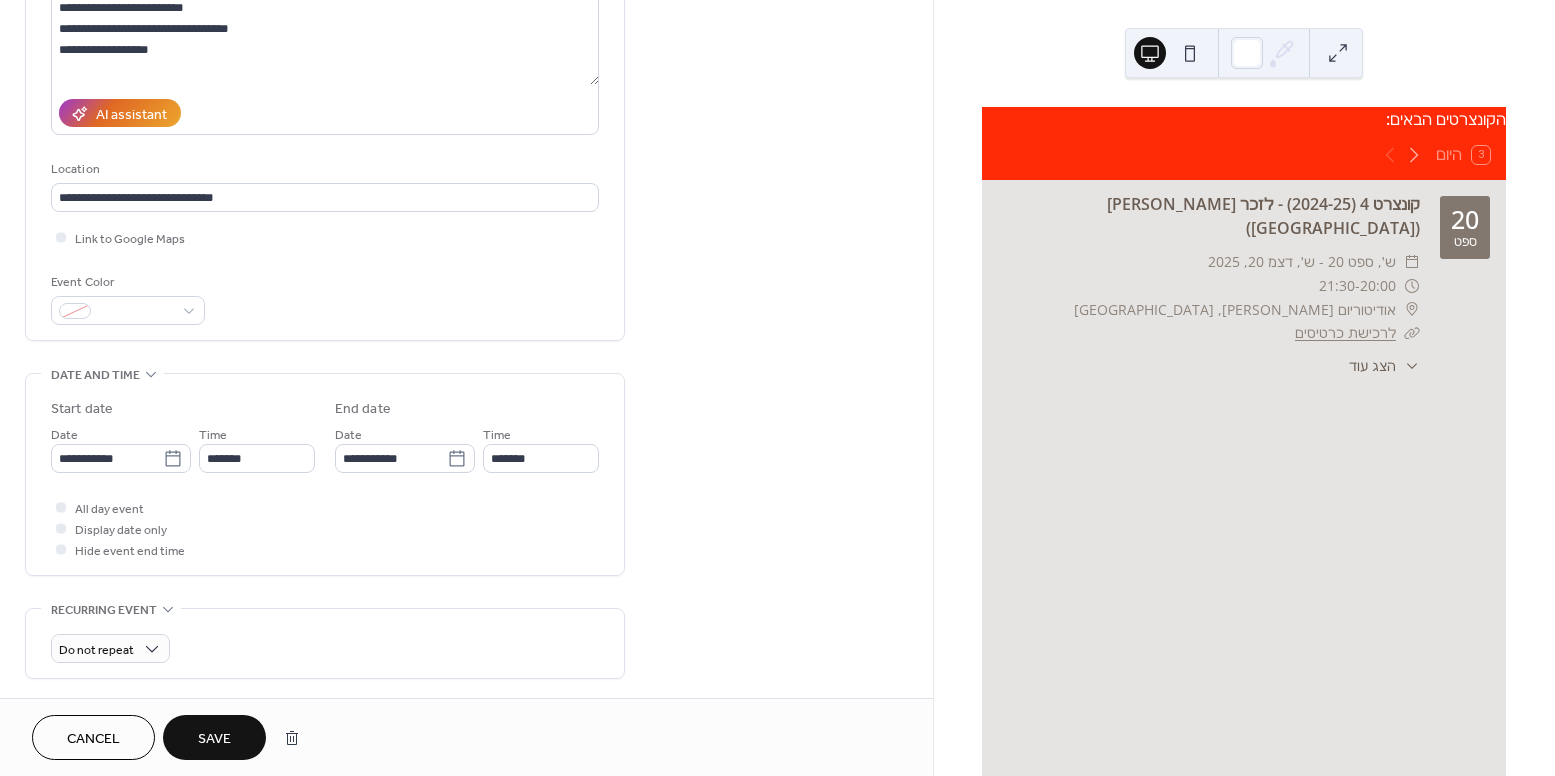 click on "All day event Display date only Hide event end time" at bounding box center [325, 528] 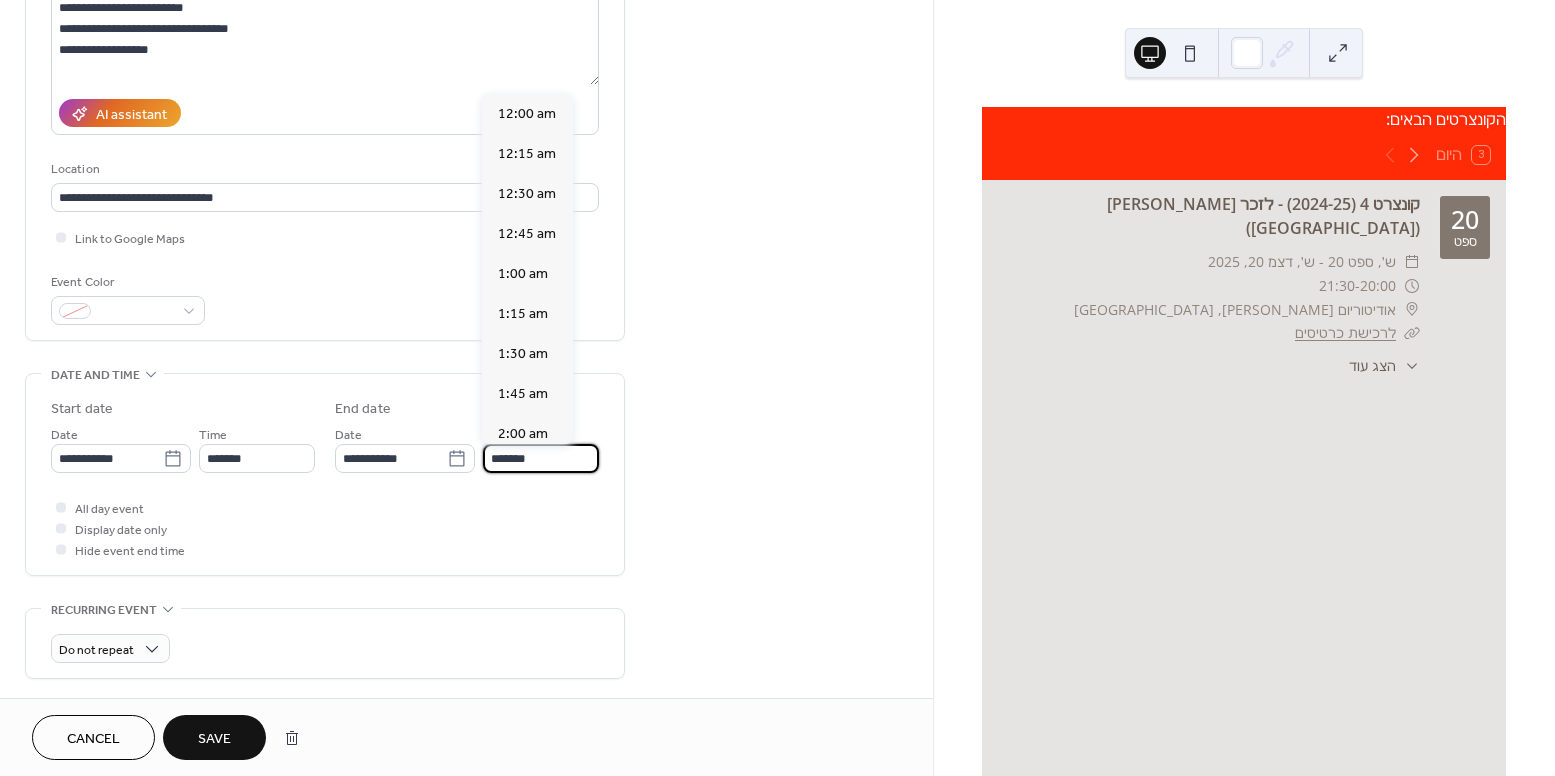 scroll, scrollTop: 2511, scrollLeft: 0, axis: vertical 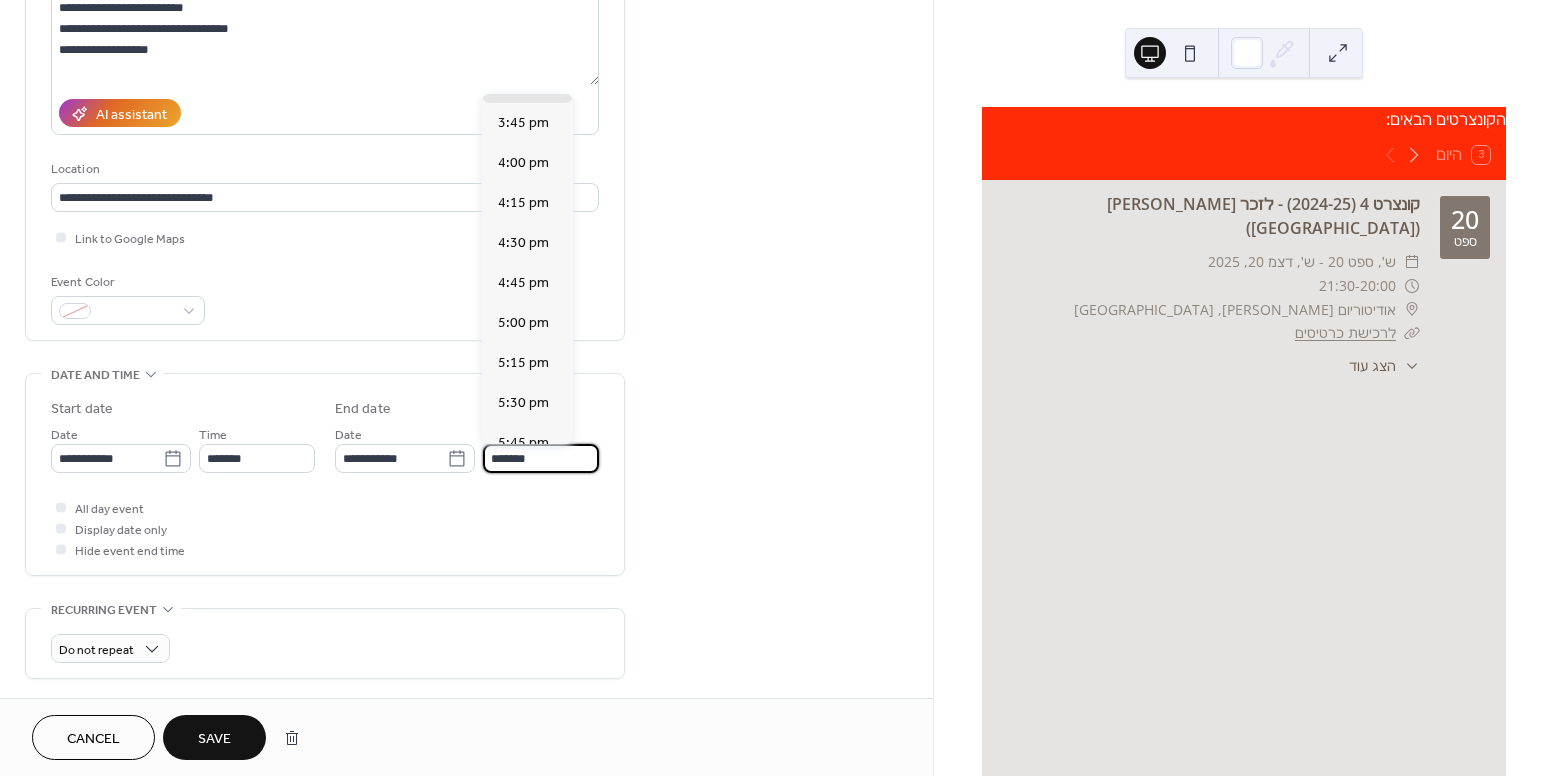 click on "*******" at bounding box center [541, 458] 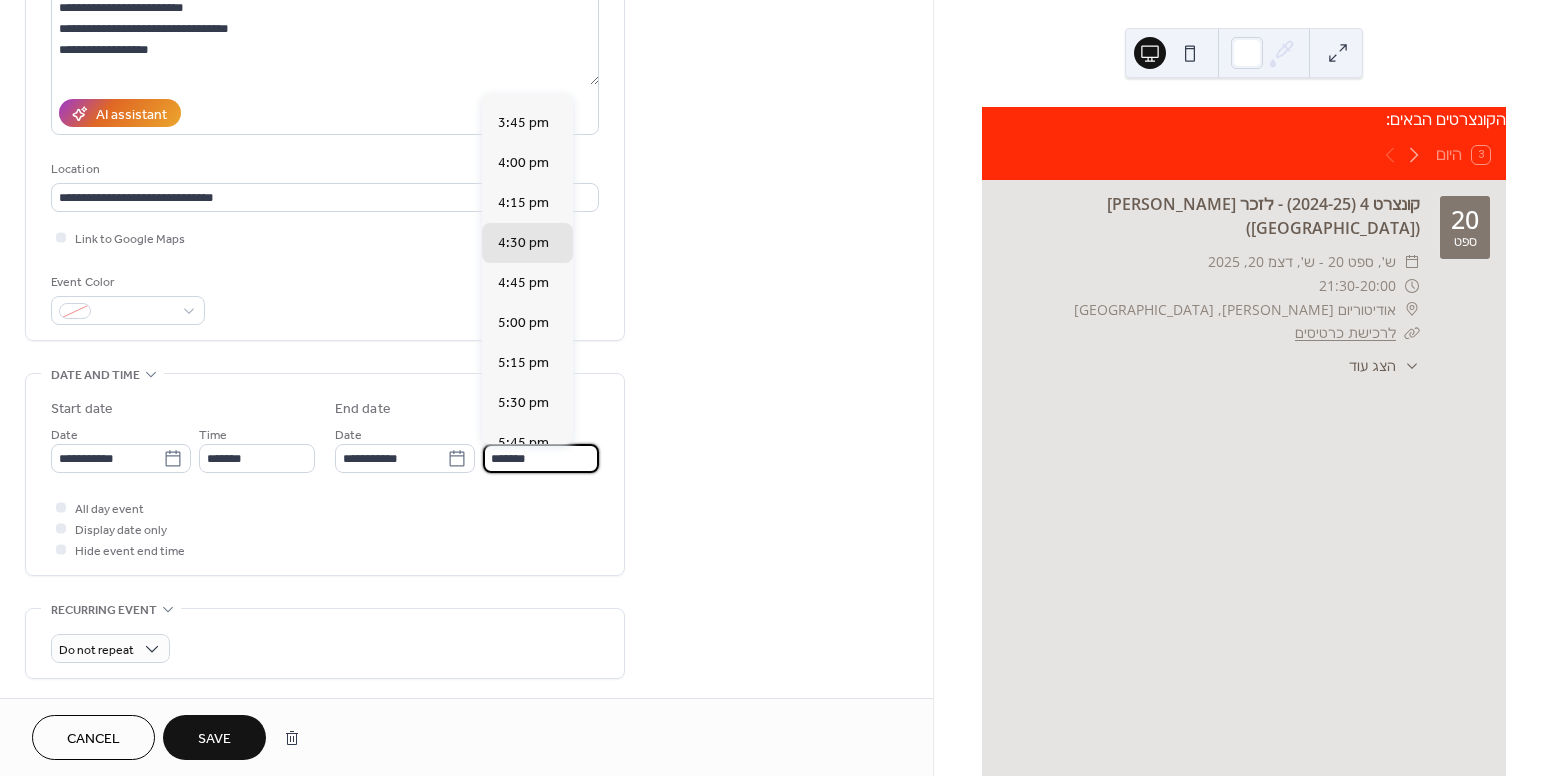 click on "**********" at bounding box center (325, 479) 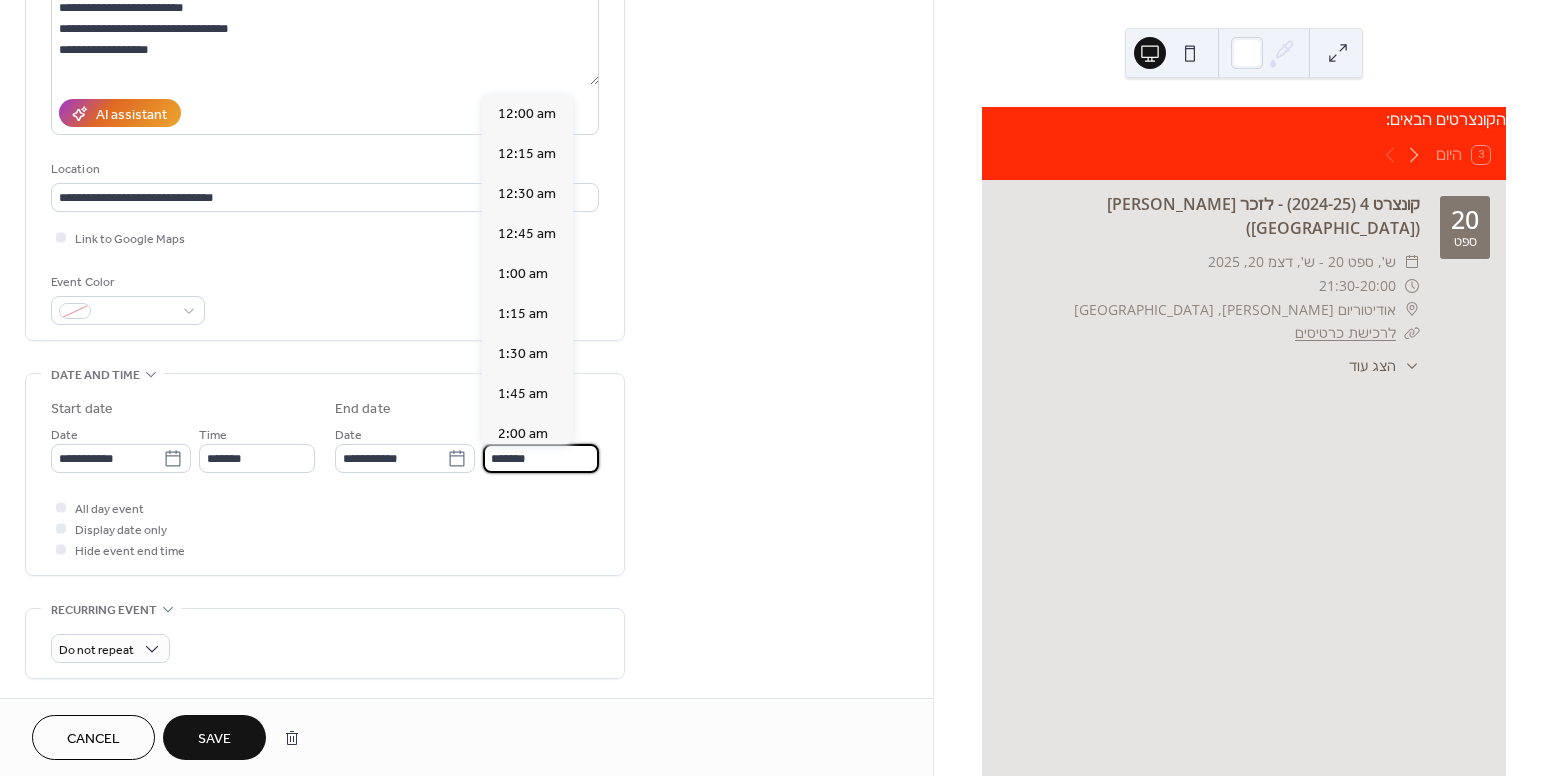 scroll, scrollTop: 2673, scrollLeft: 0, axis: vertical 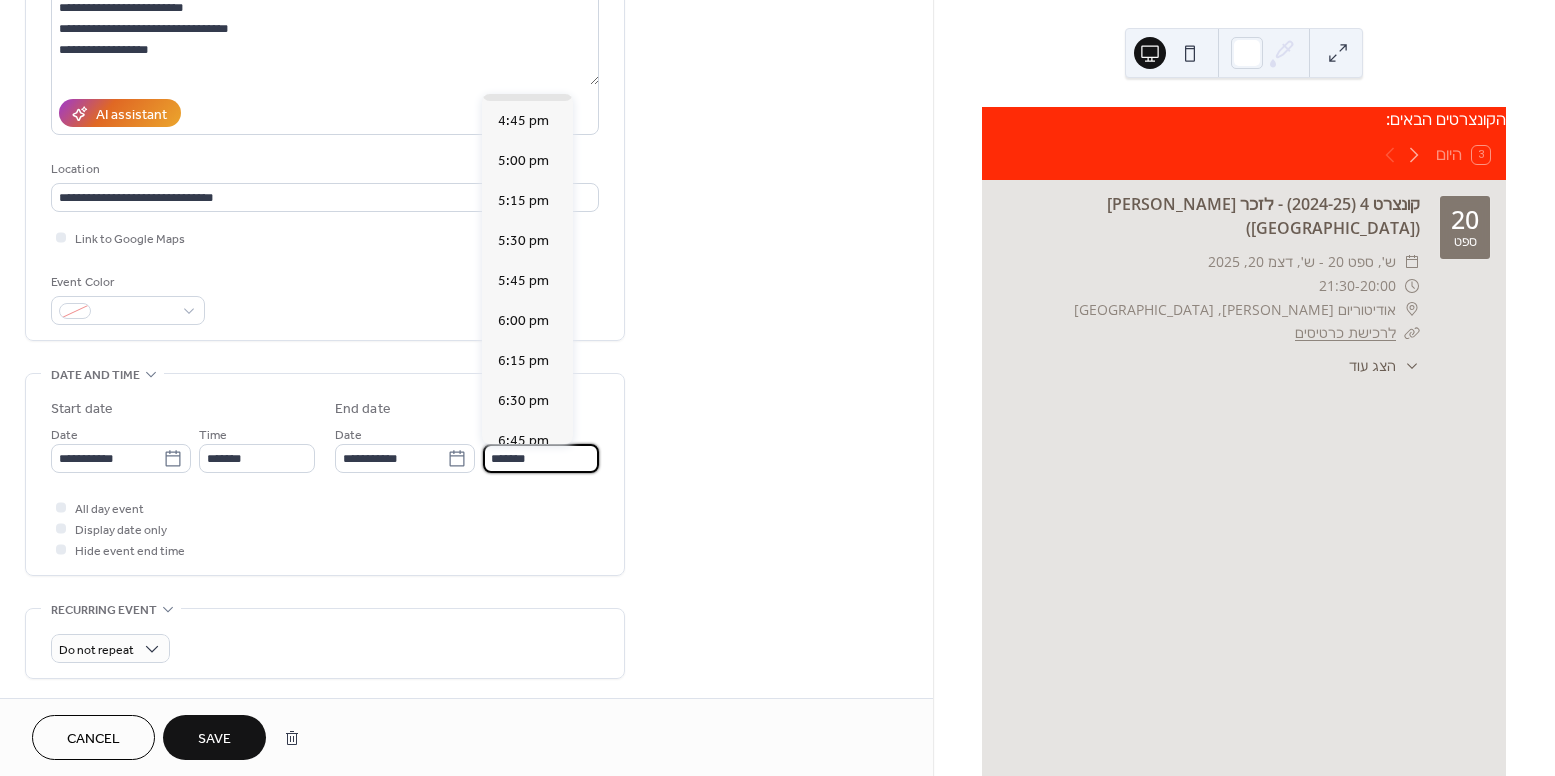 click on "*******" at bounding box center [541, 458] 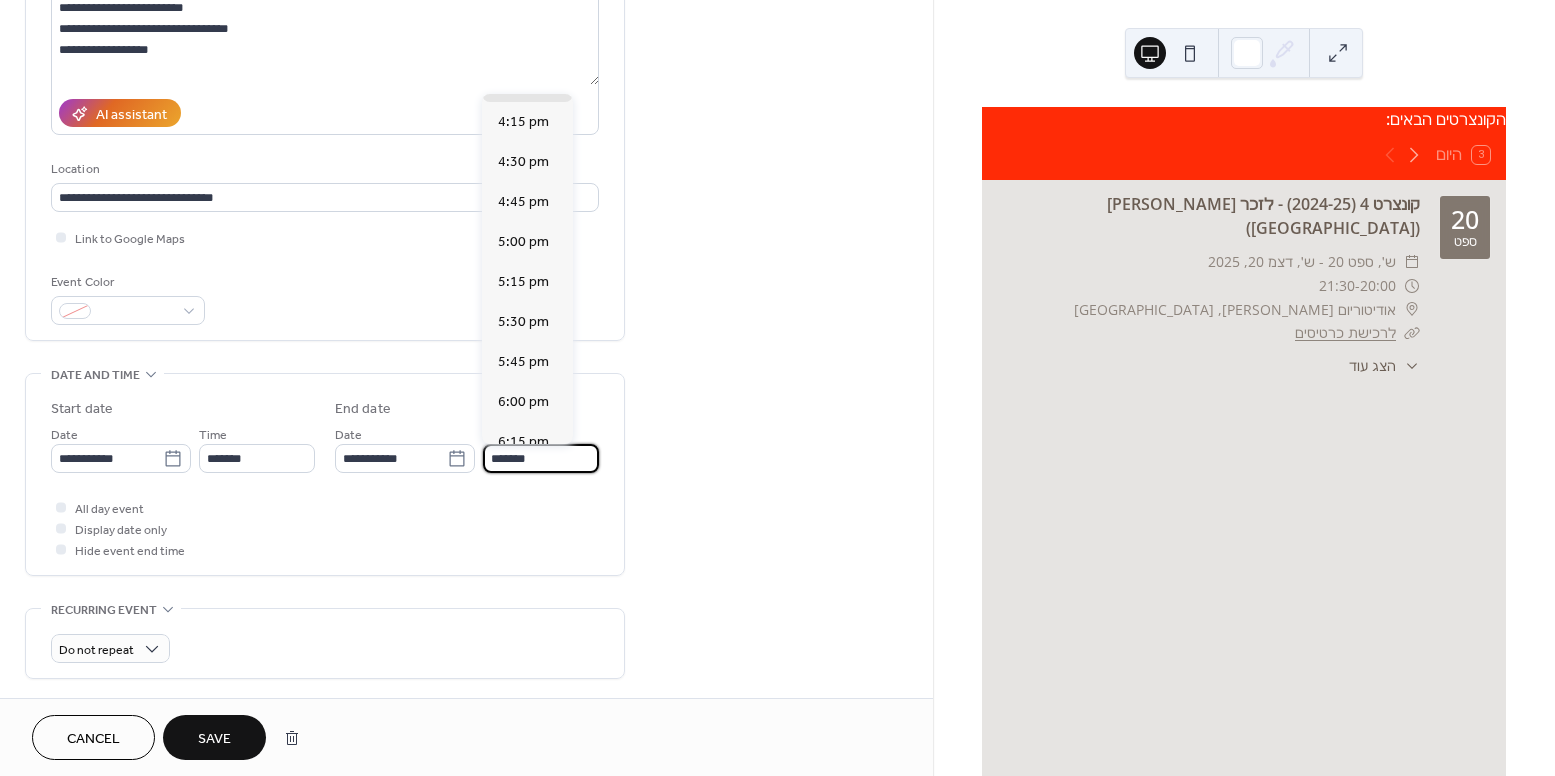 type on "*******" 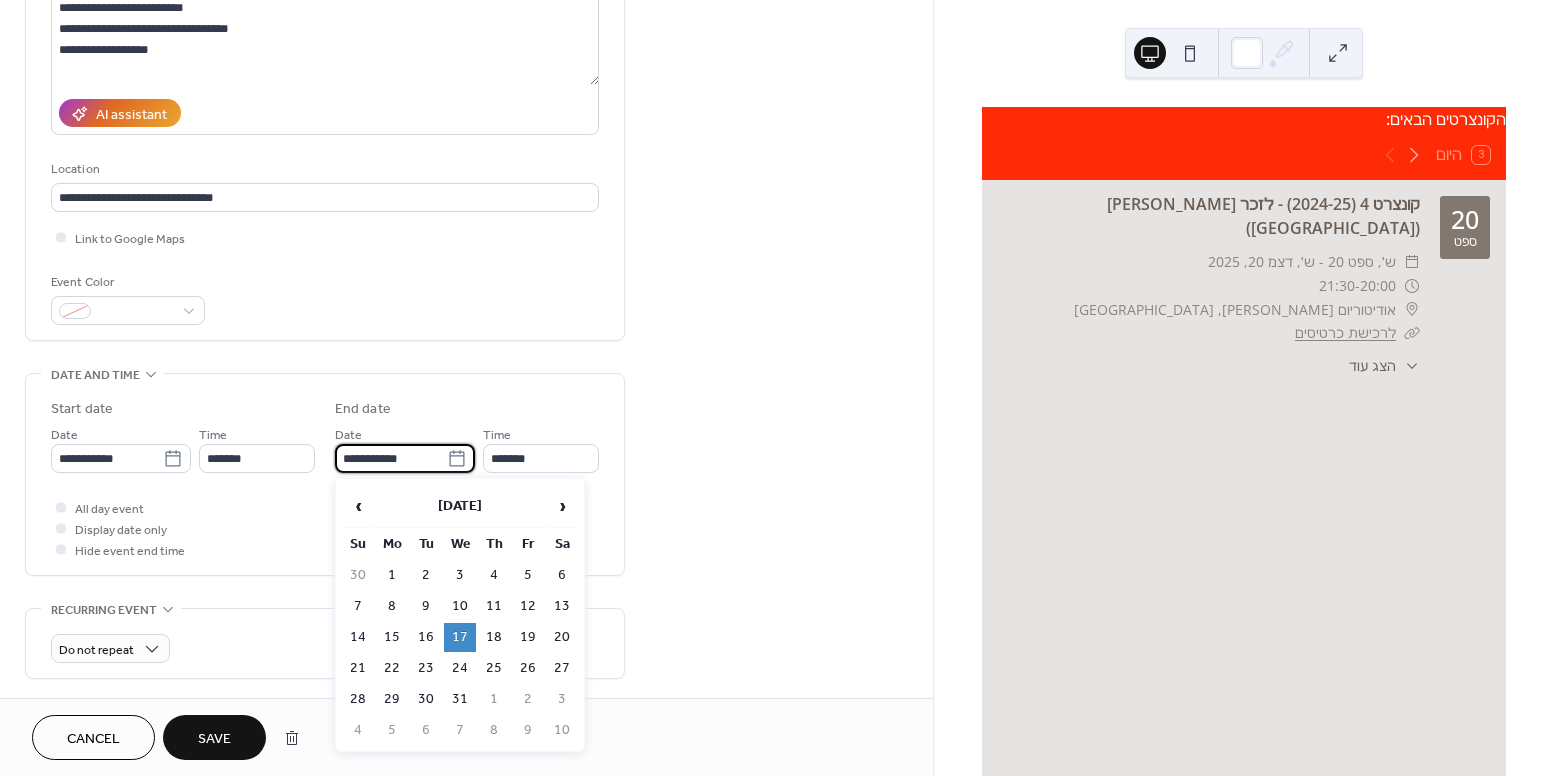 drag, startPoint x: 356, startPoint y: 454, endPoint x: 337, endPoint y: 454, distance: 19 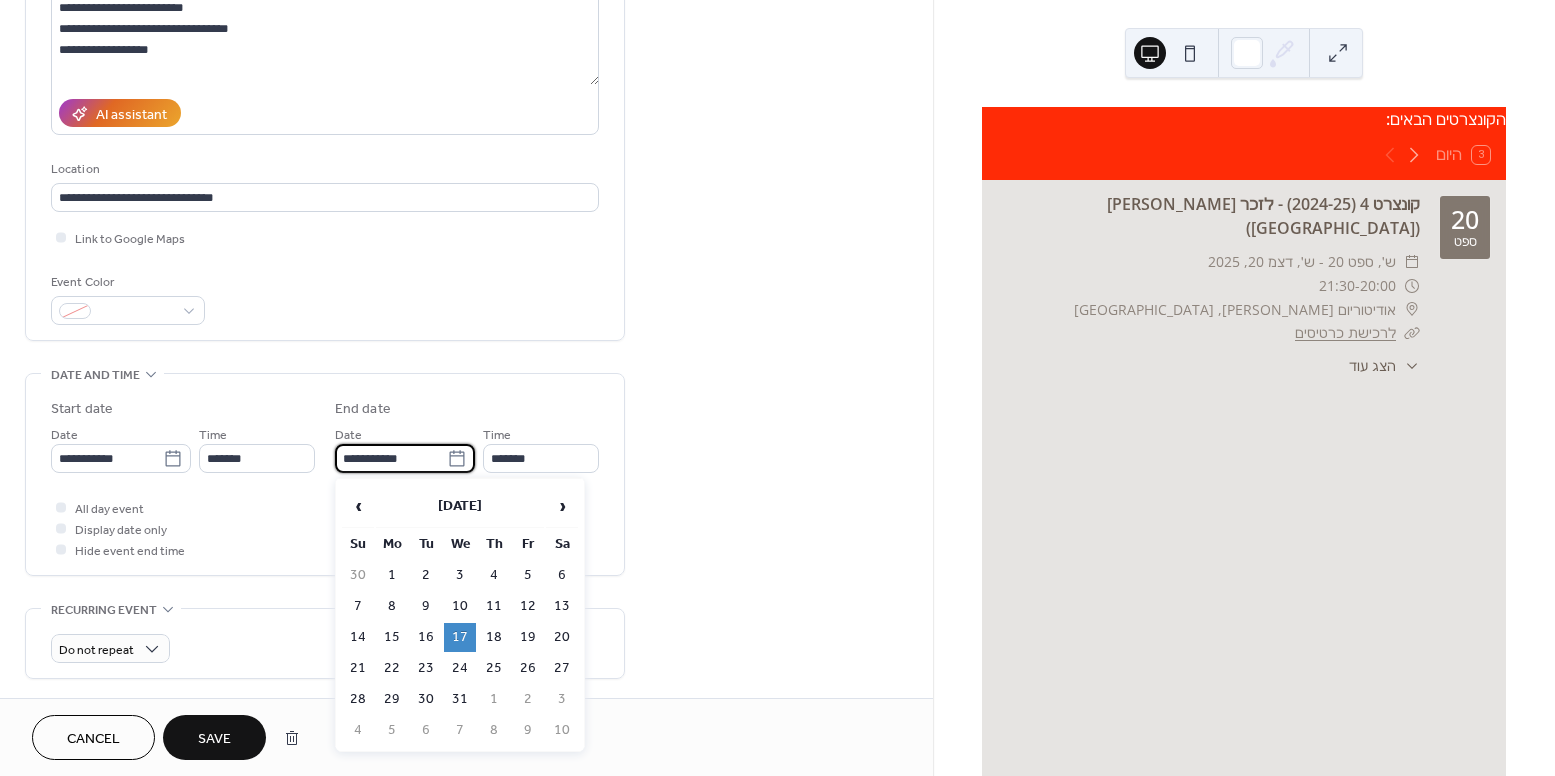 click on "**********" at bounding box center (391, 458) 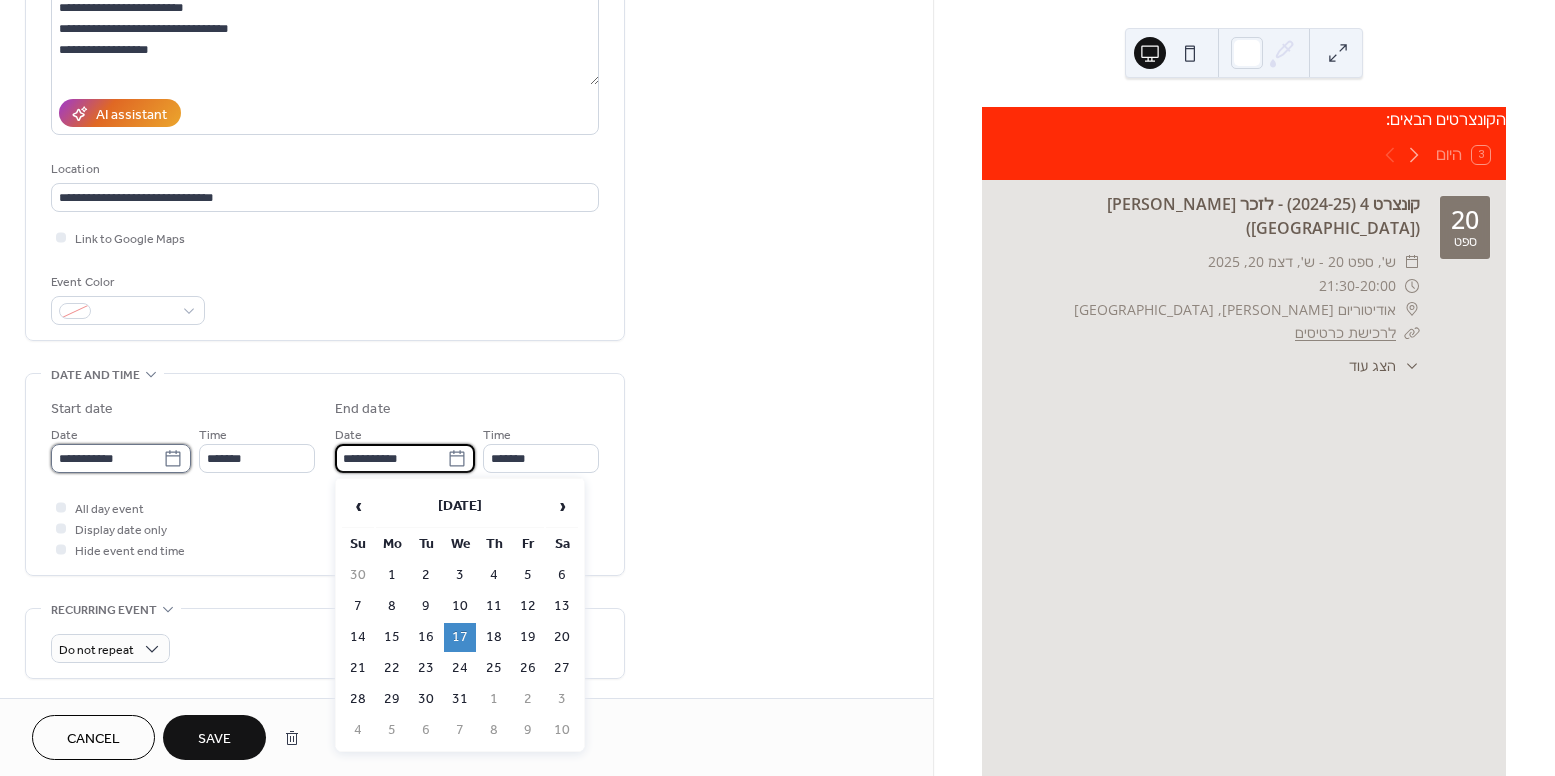 click on "**********" at bounding box center (107, 458) 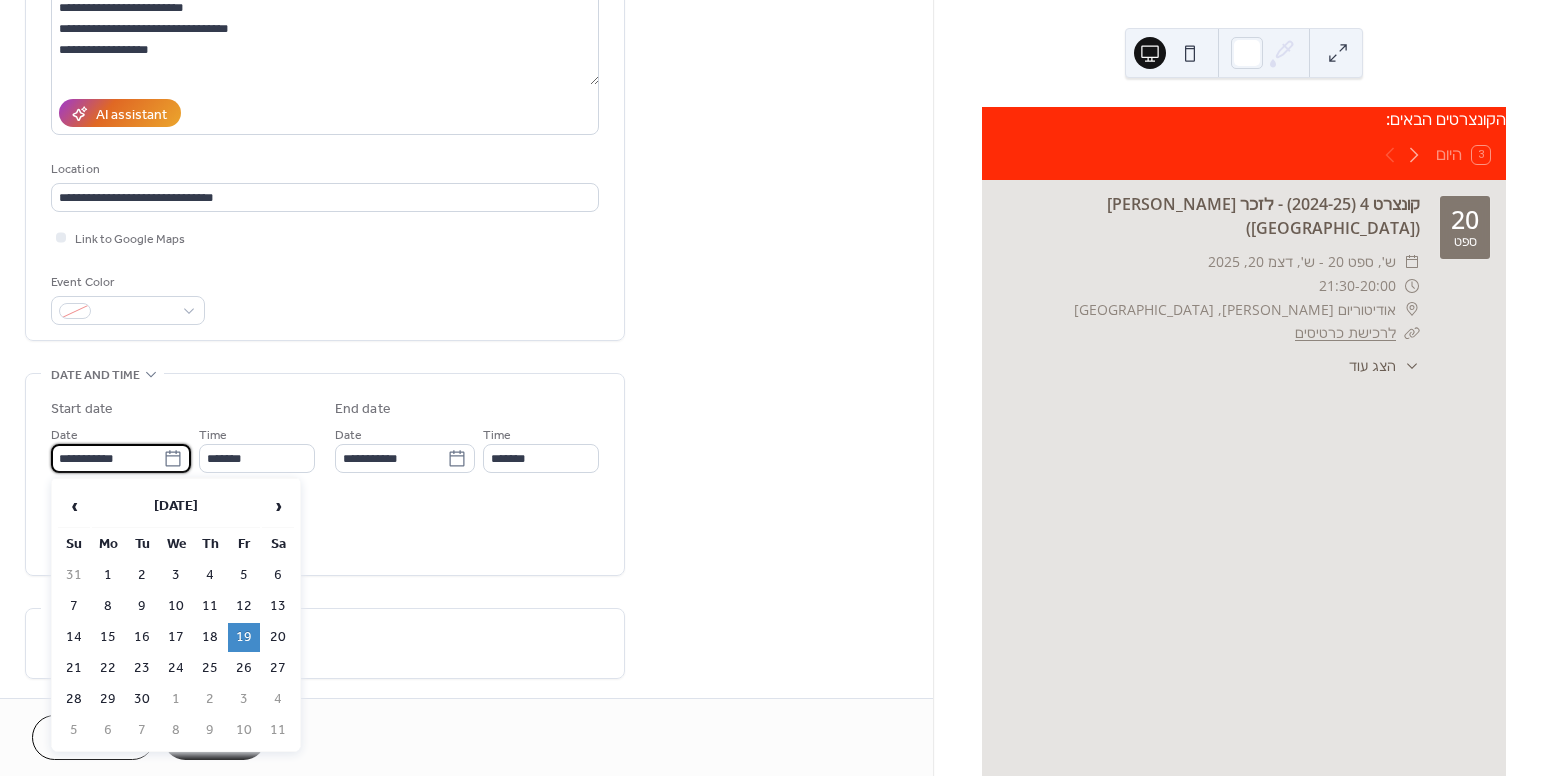 click on "**********" at bounding box center (107, 458) 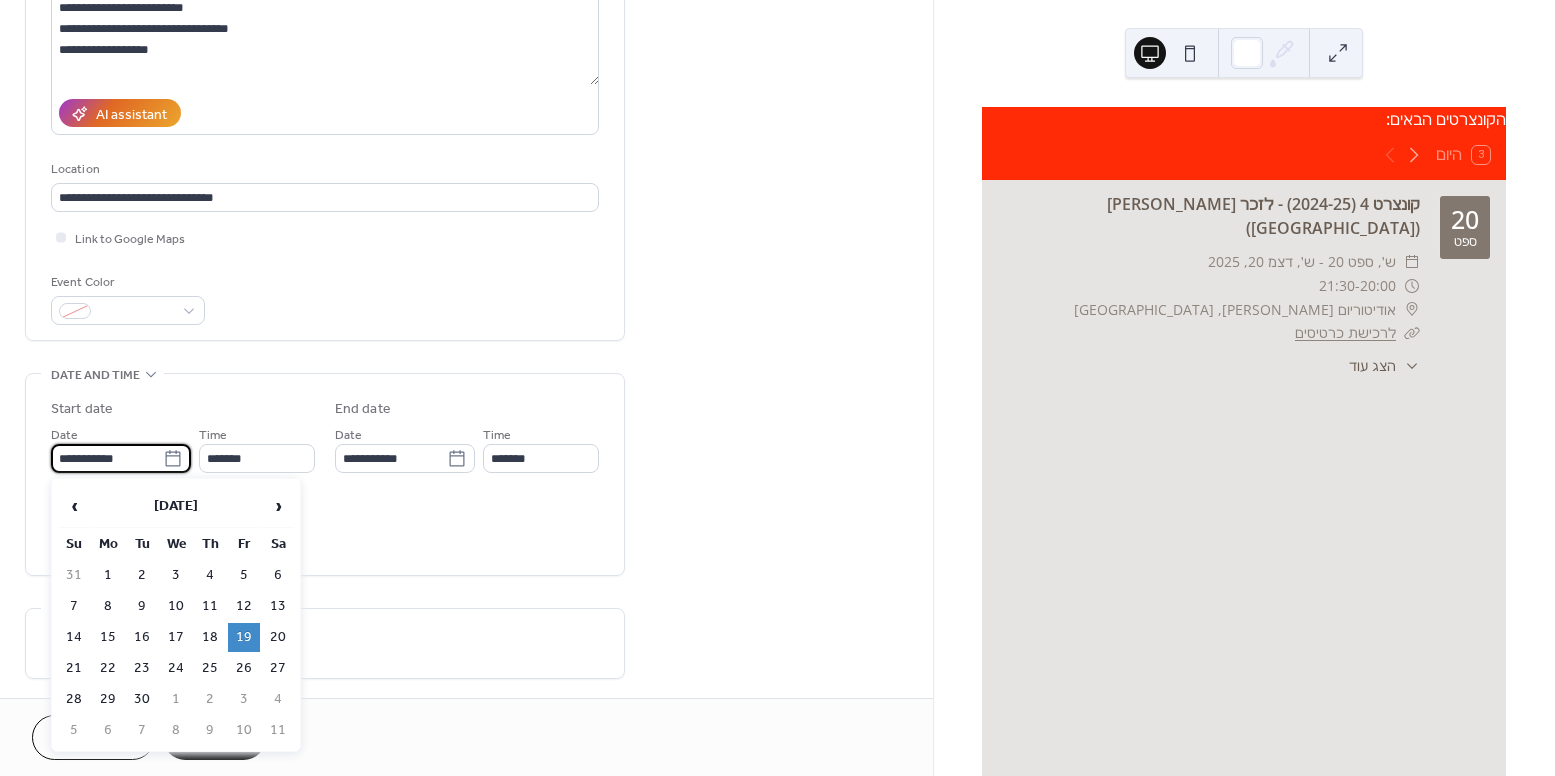 click on "**********" at bounding box center (107, 458) 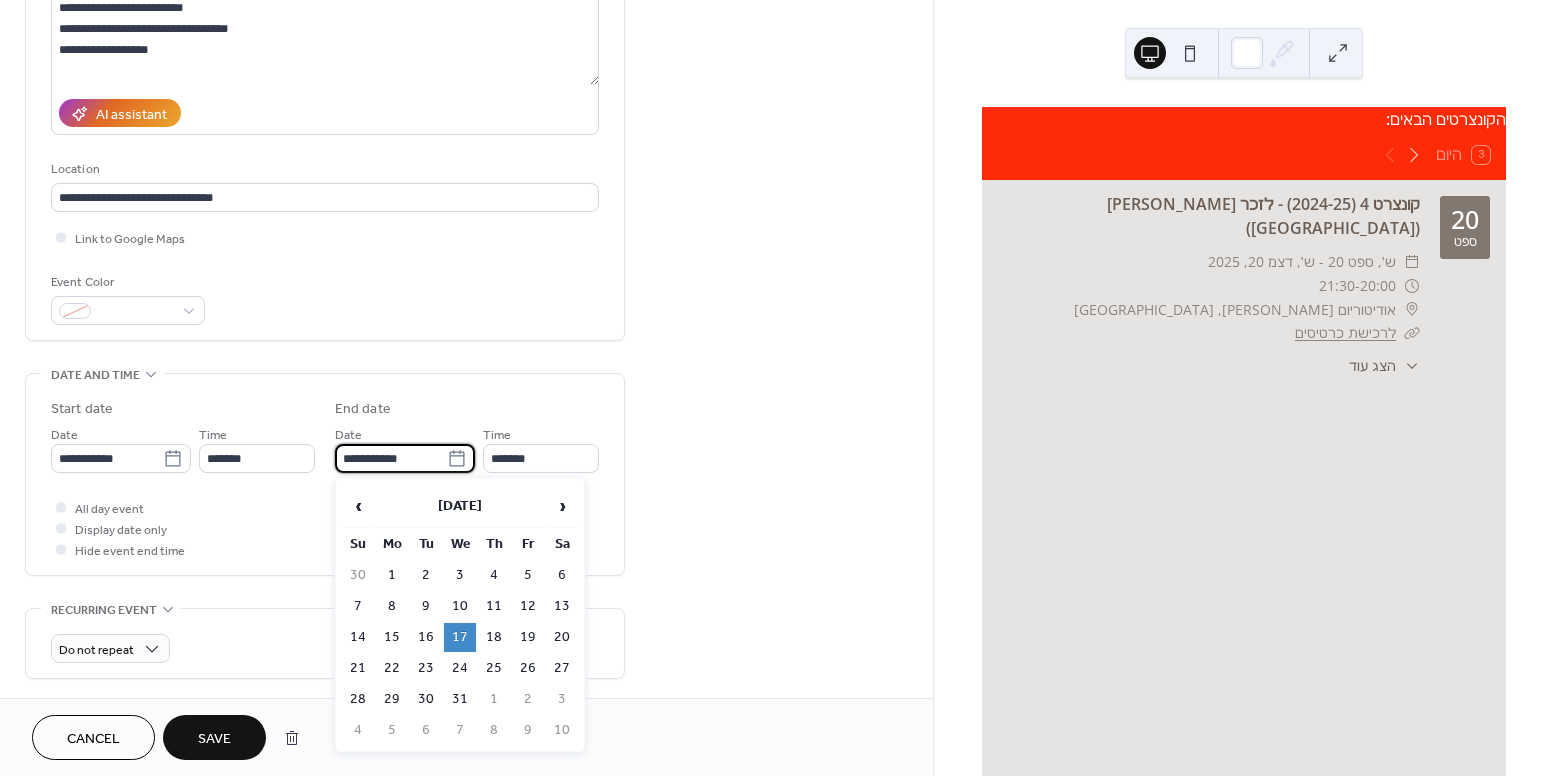 click on "**********" at bounding box center [391, 458] 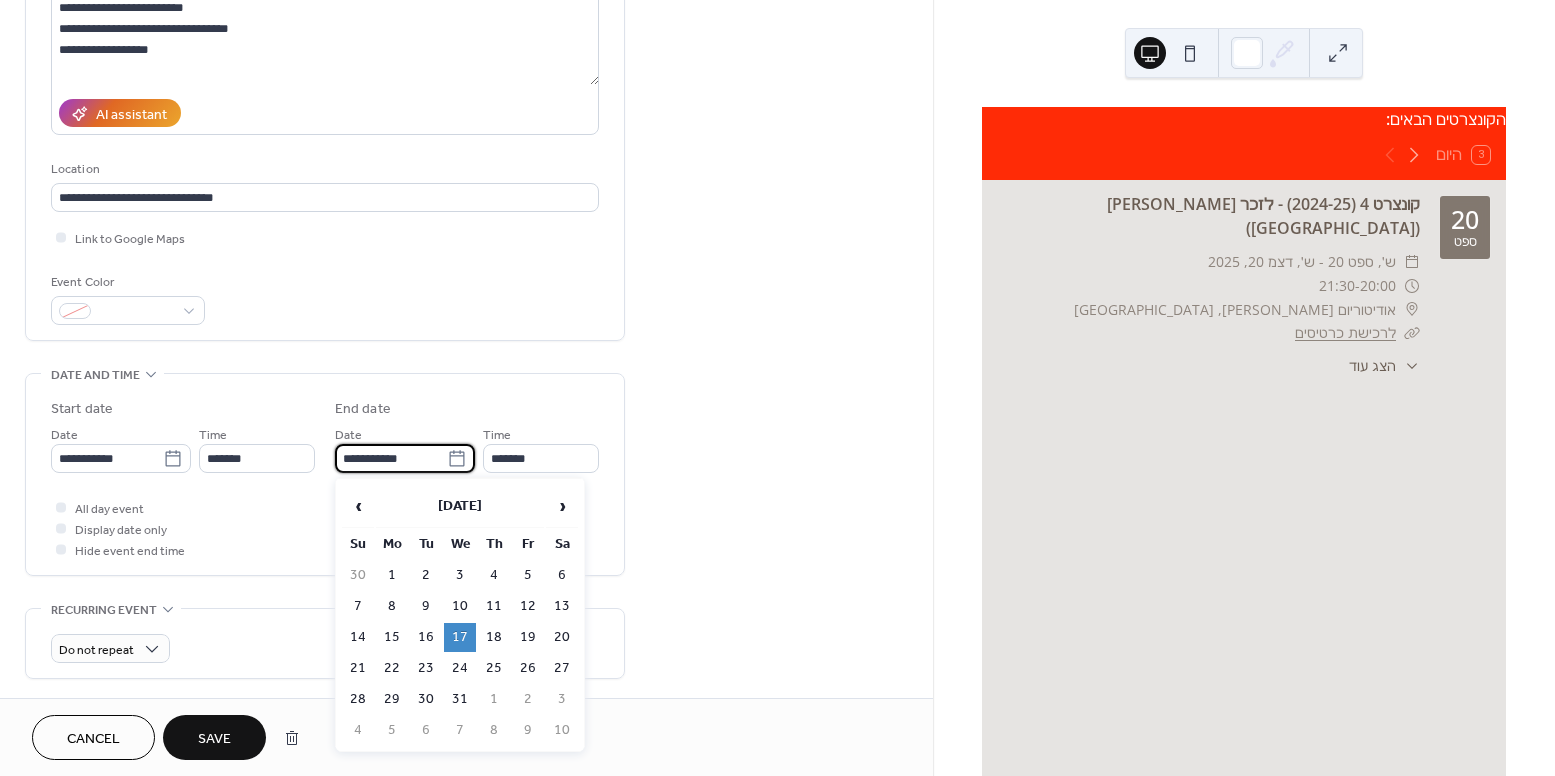 click on "**********" at bounding box center [391, 458] 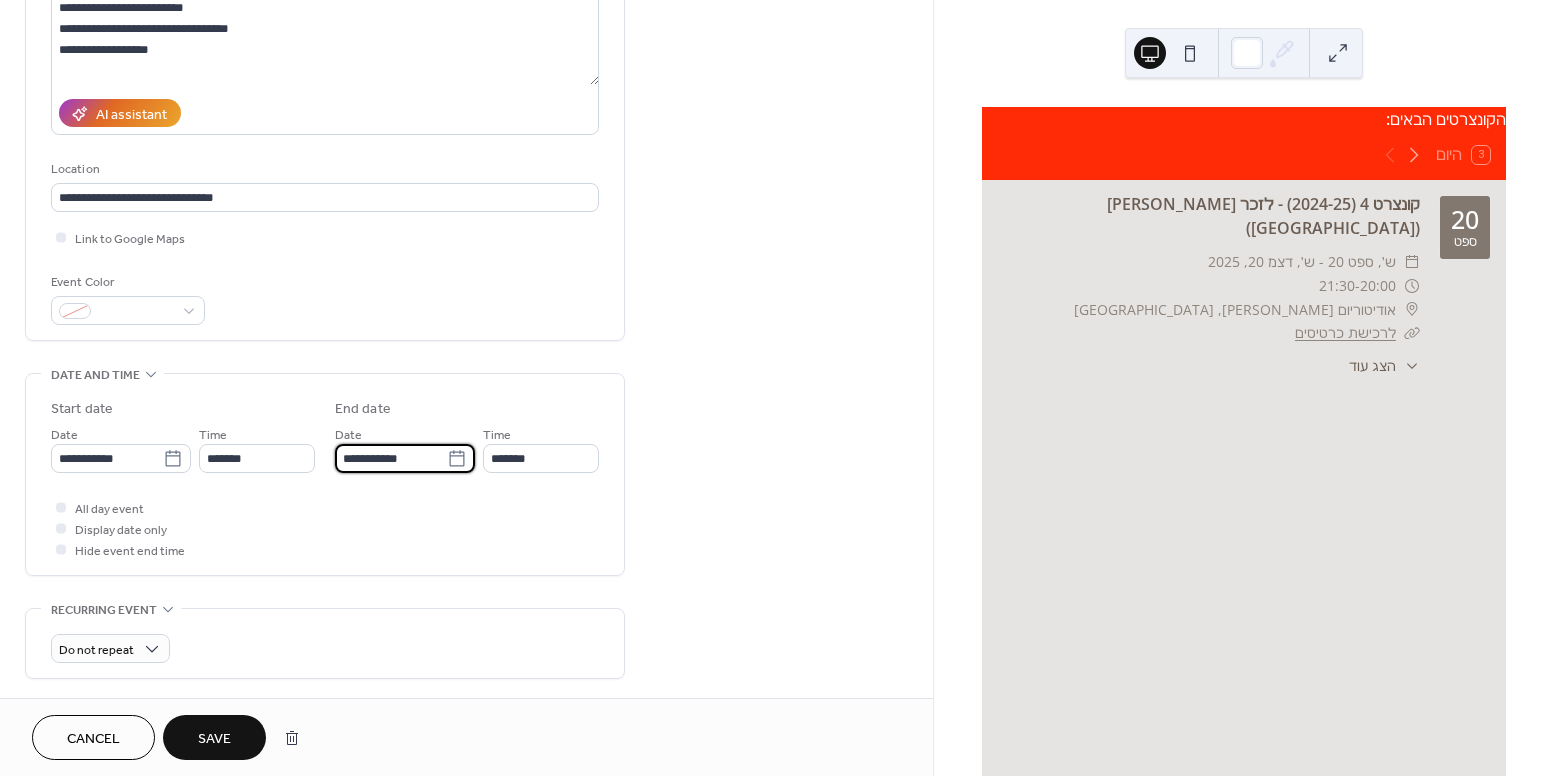 click on "**********" at bounding box center (391, 458) 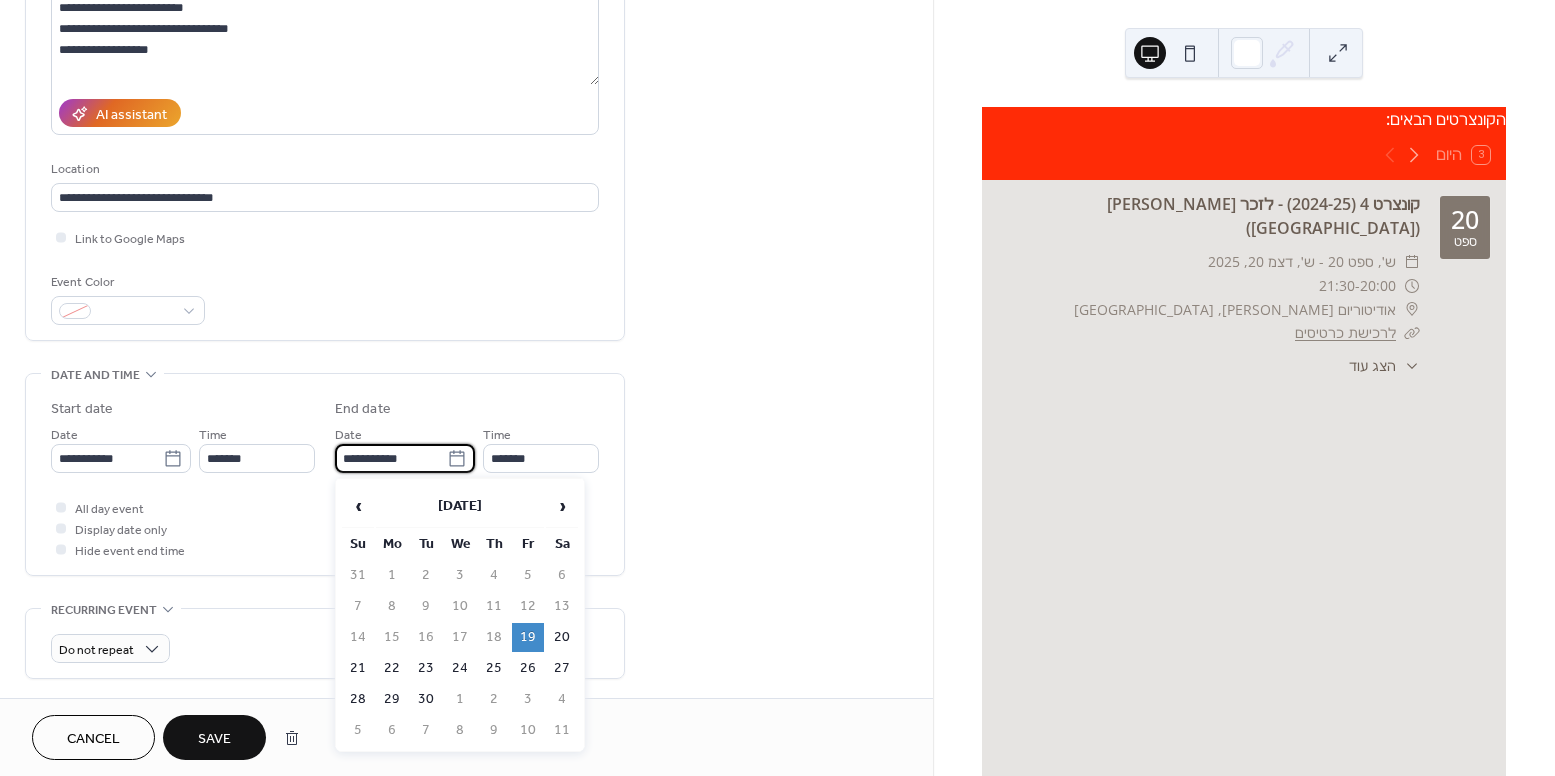 type on "**********" 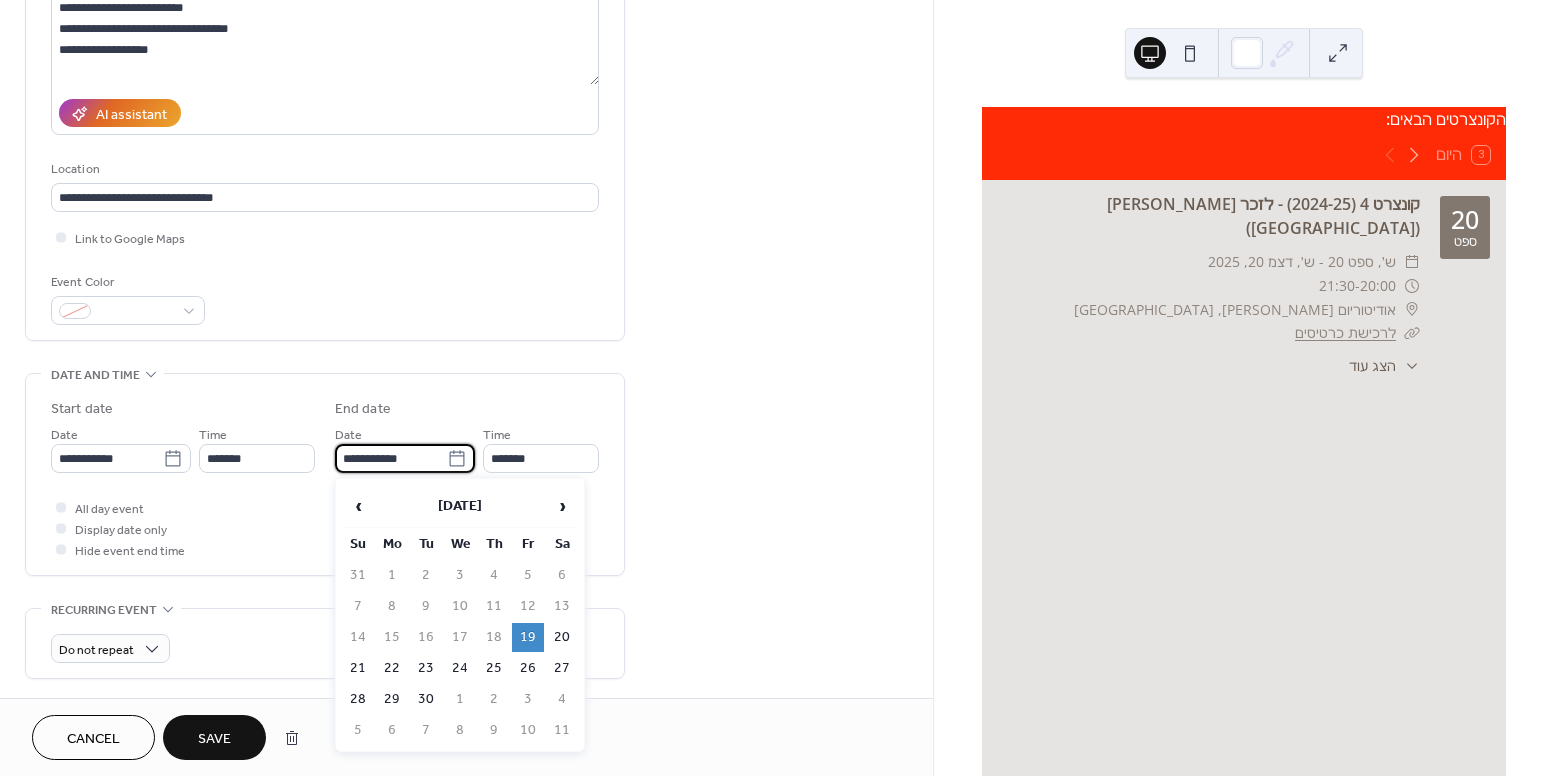 click on "End date" at bounding box center [467, 409] 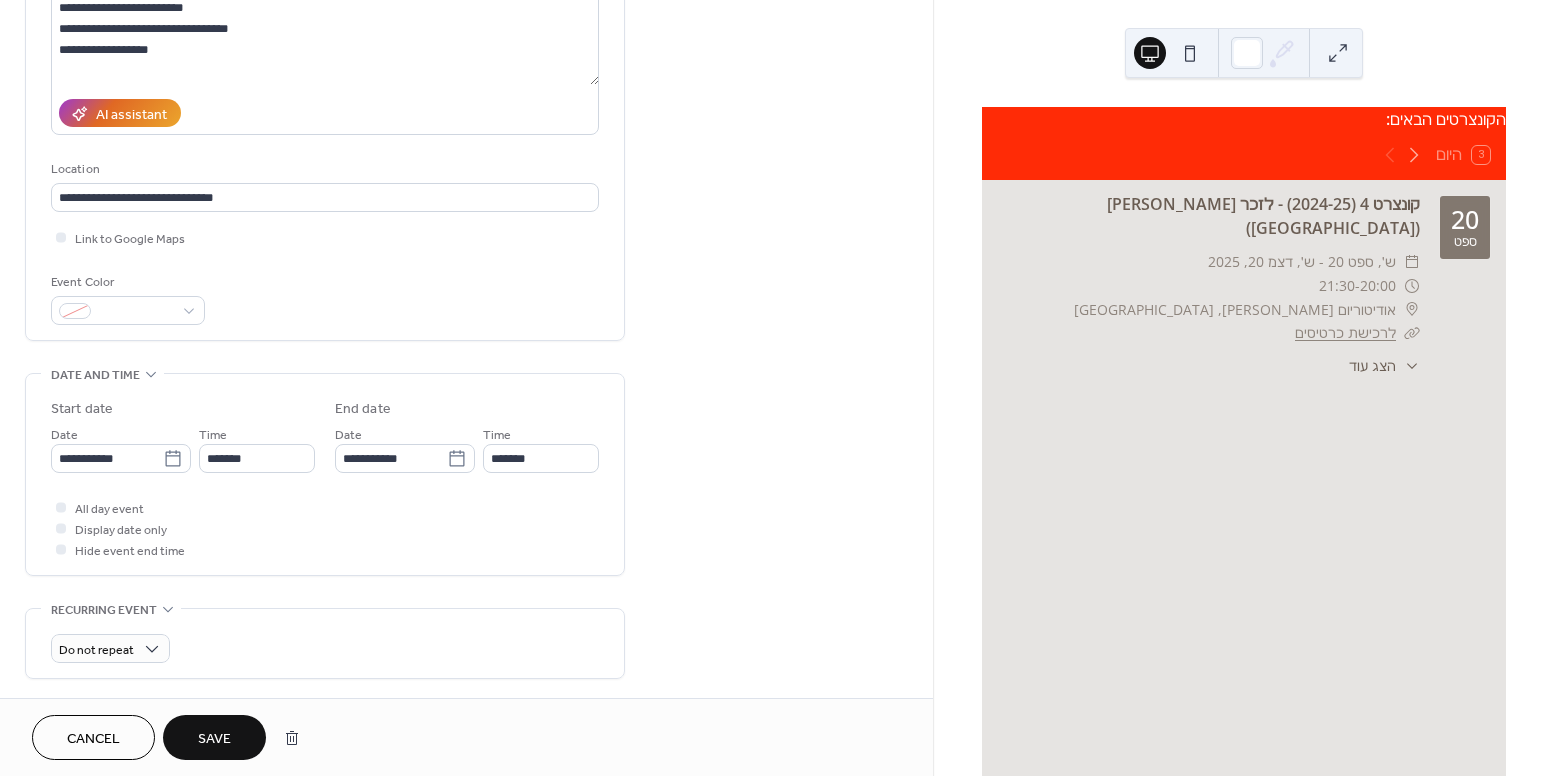click on "Save" at bounding box center (214, 737) 